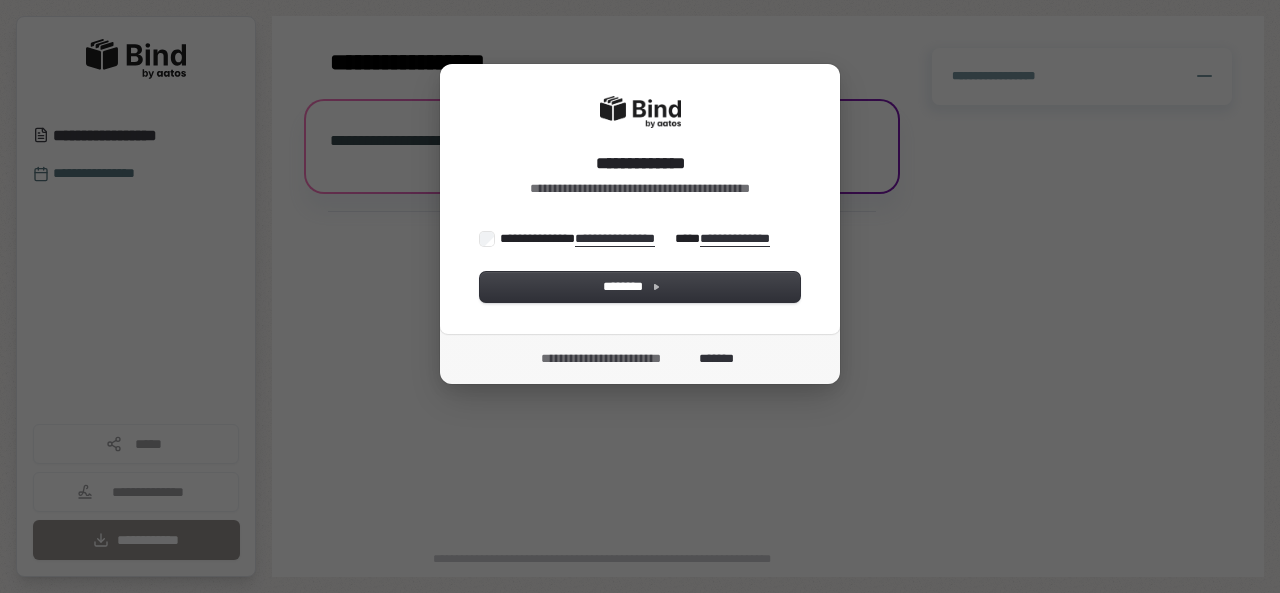 scroll, scrollTop: 0, scrollLeft: 0, axis: both 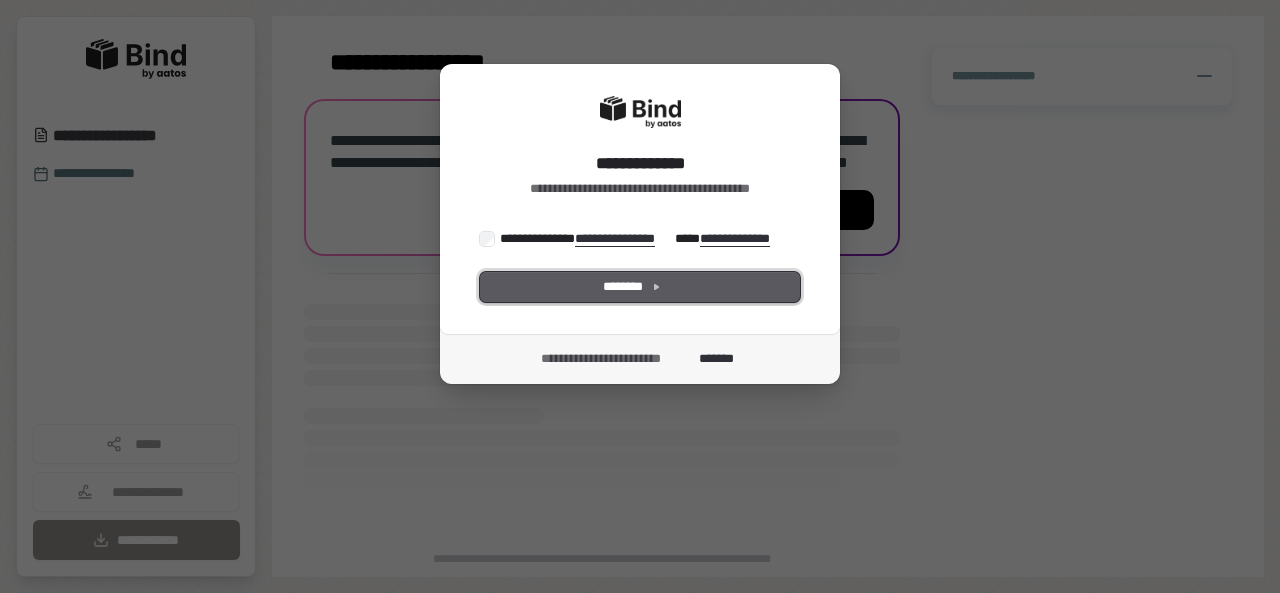 click on "********" at bounding box center [640, 287] 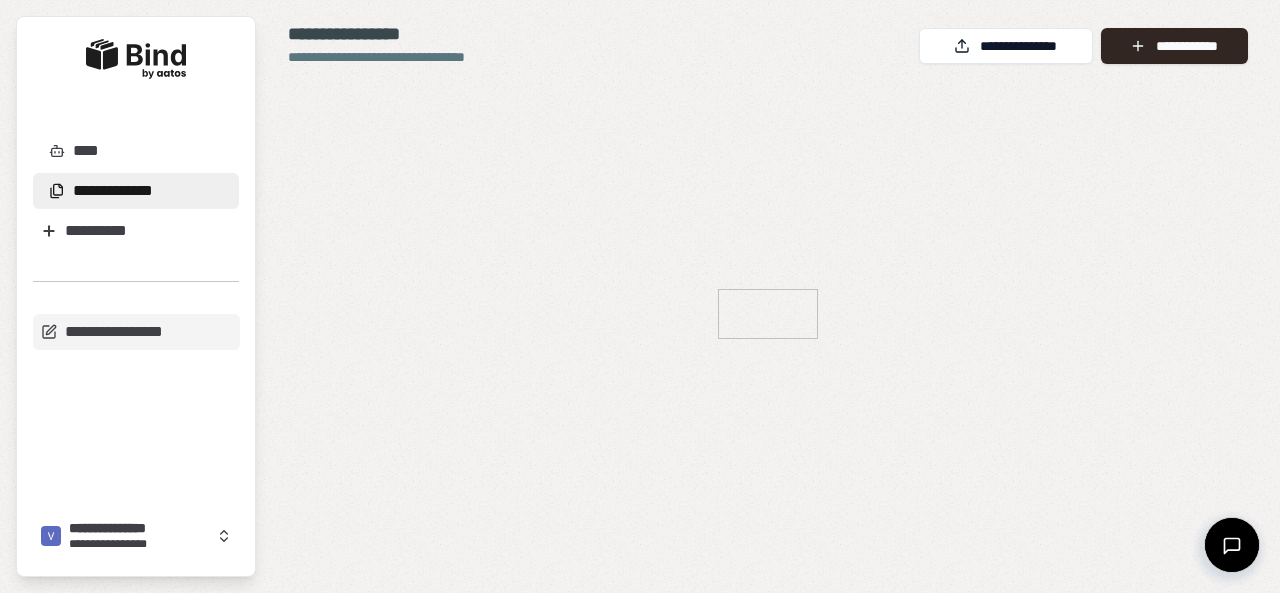 scroll, scrollTop: 0, scrollLeft: 0, axis: both 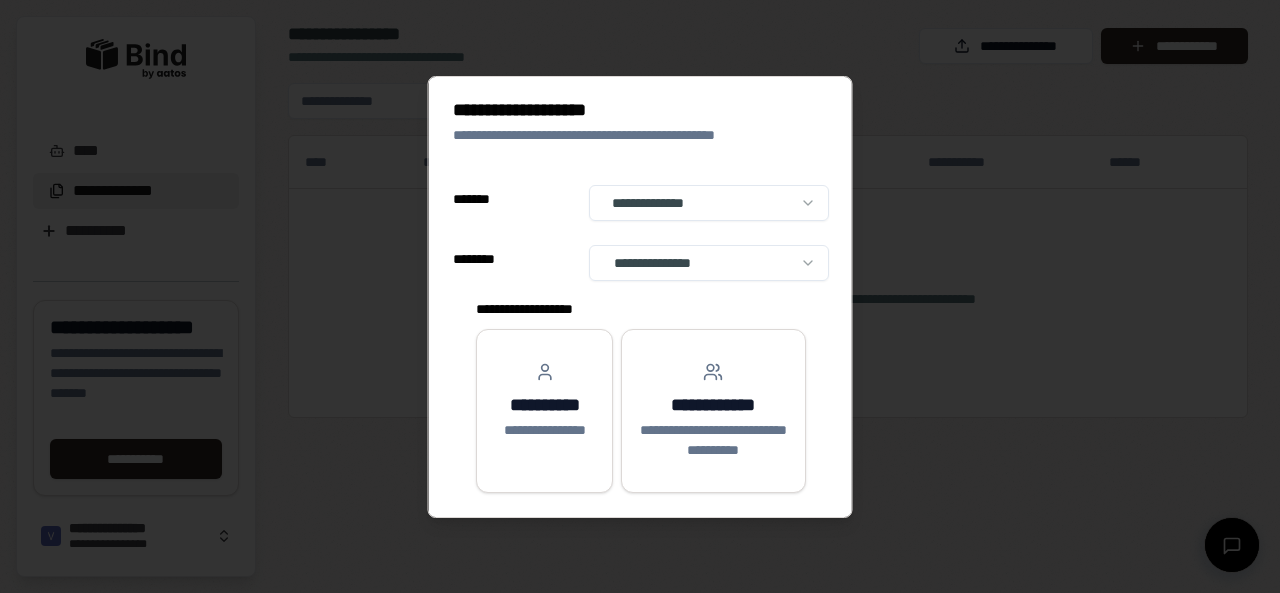 select on "******" 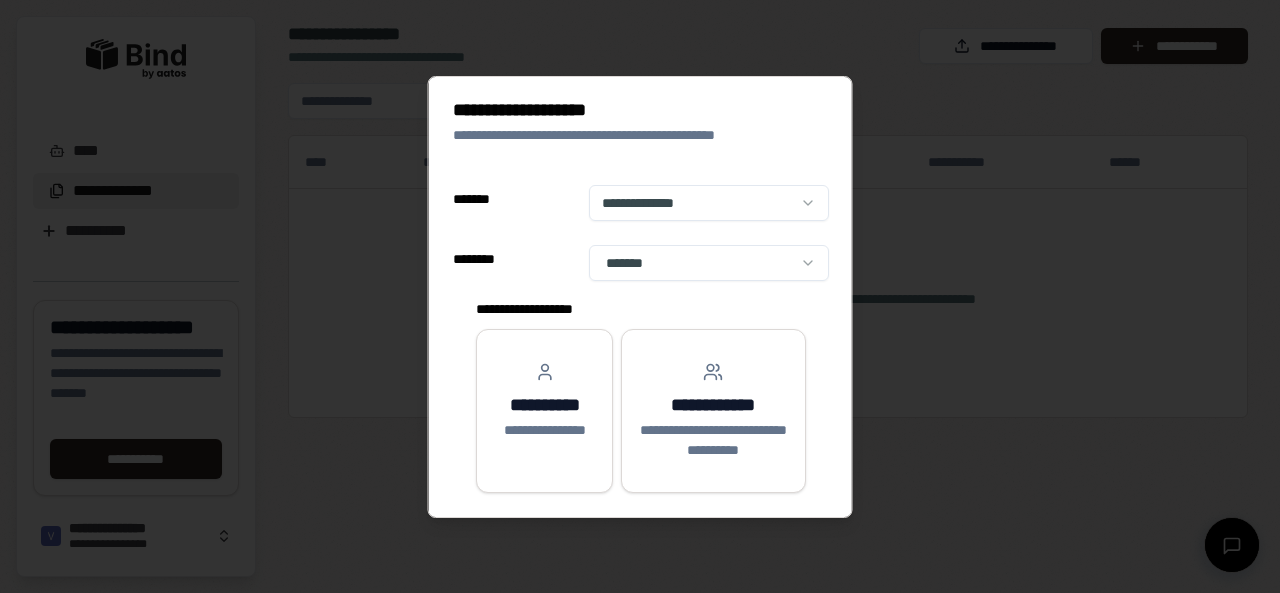 click on "**********" at bounding box center (640, 296) 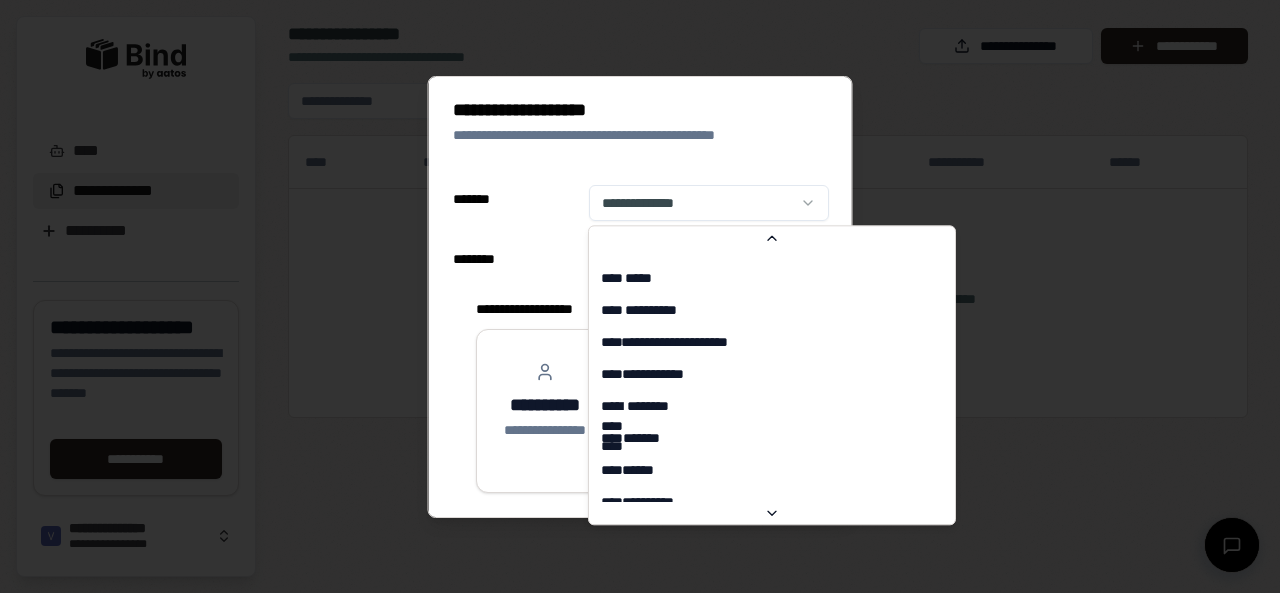 scroll, scrollTop: 6336, scrollLeft: 0, axis: vertical 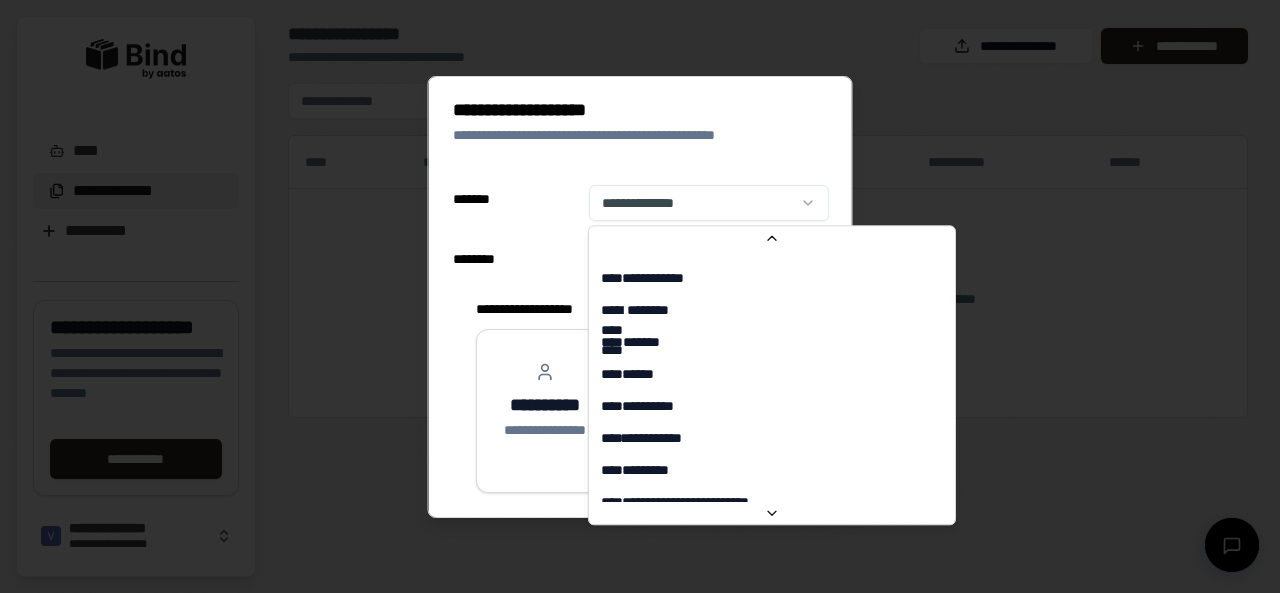select on "******" 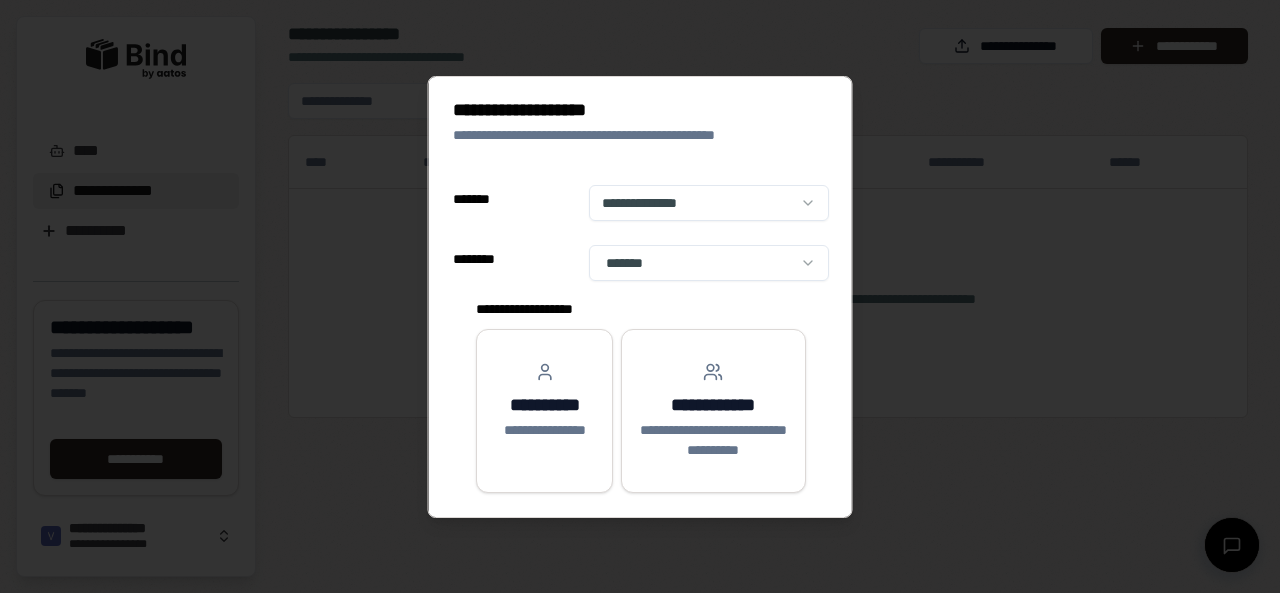 click on "**********" at bounding box center (640, 296) 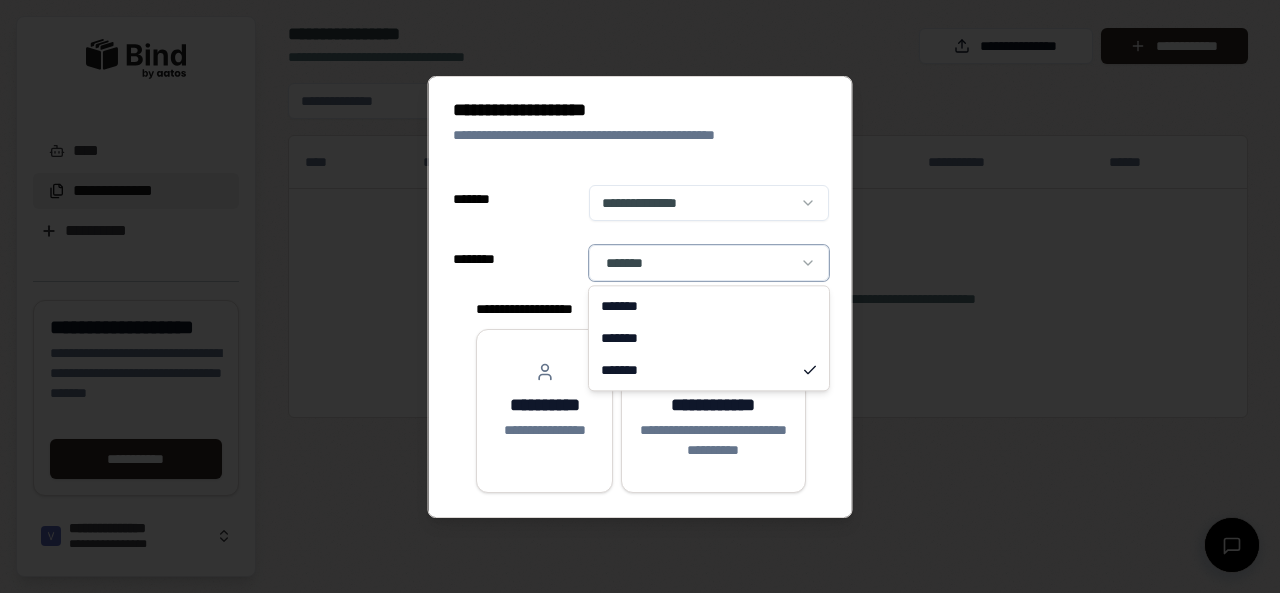 click on "**********" at bounding box center [640, 296] 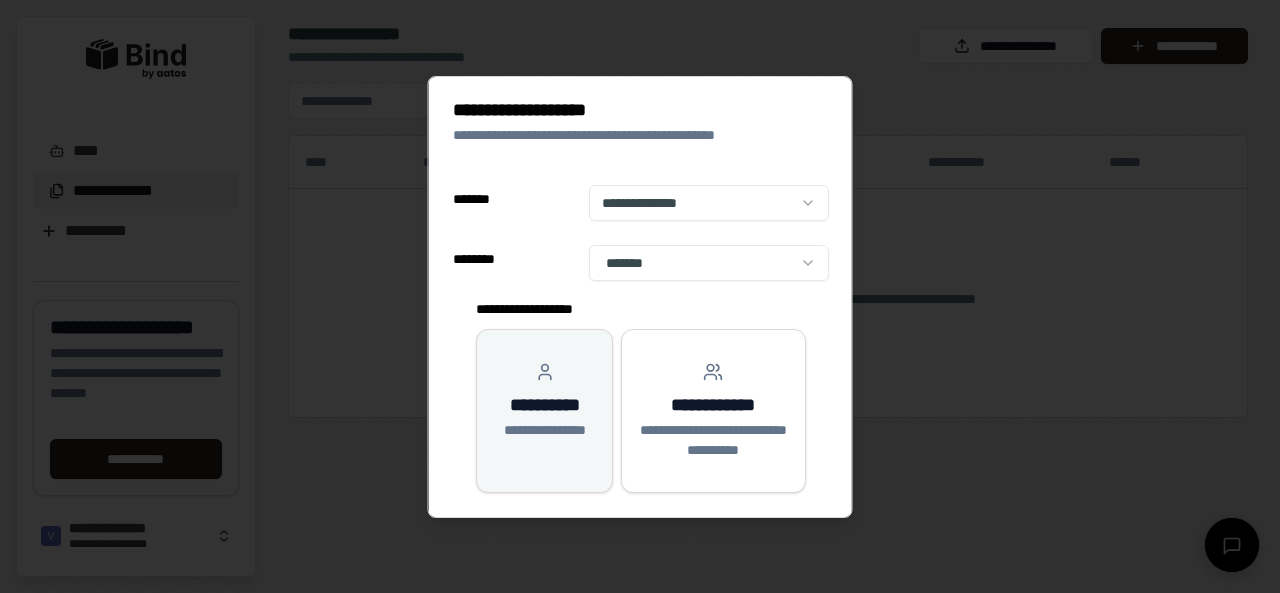 click on "**********" at bounding box center (543, 401) 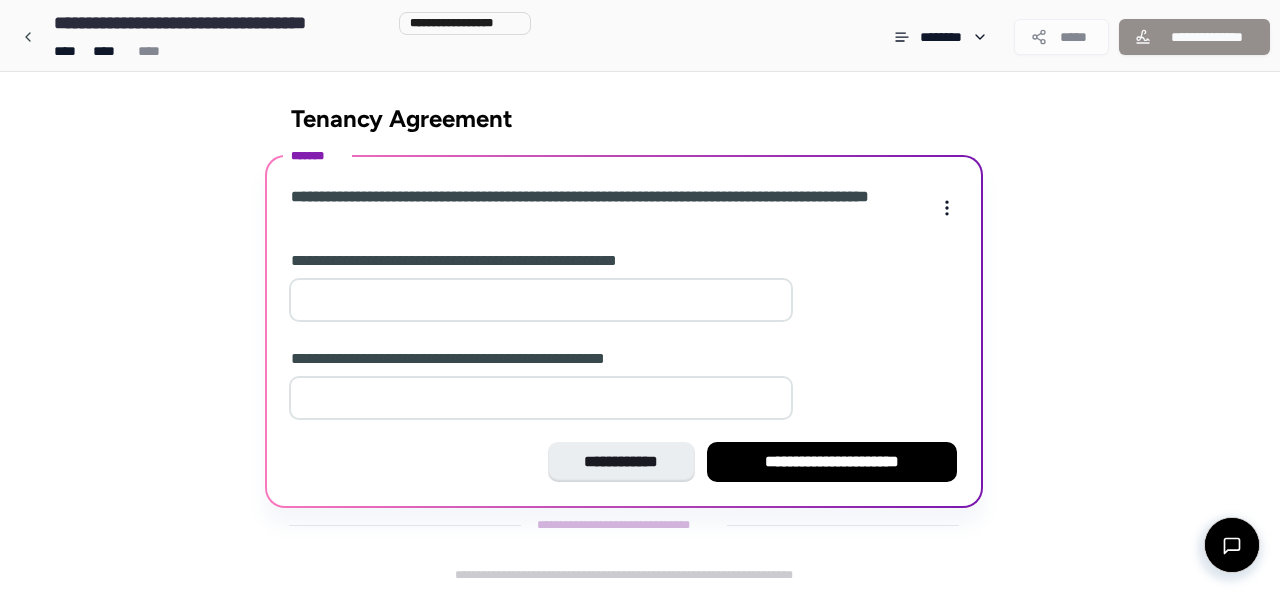 click at bounding box center [541, 300] 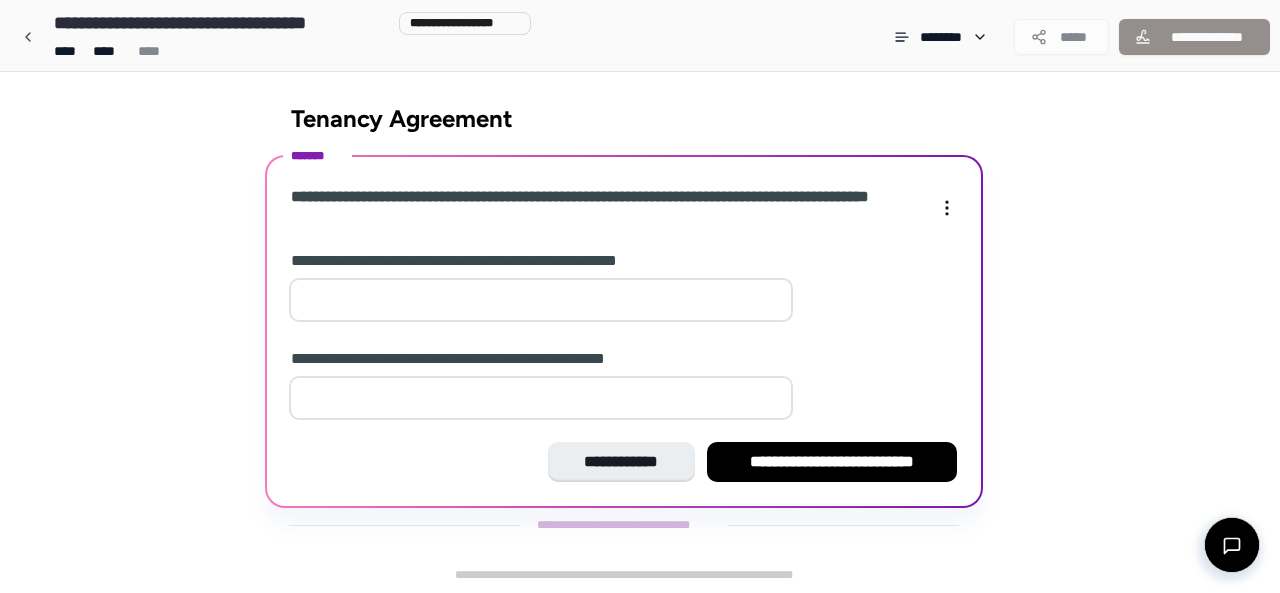 type on "*" 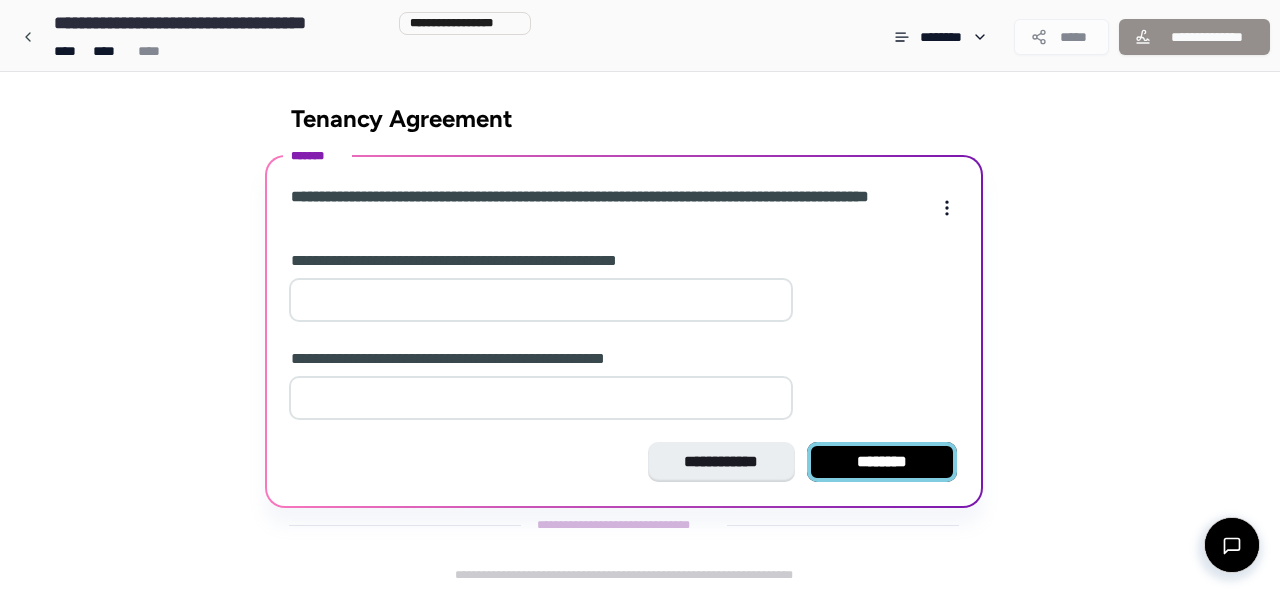 type on "*" 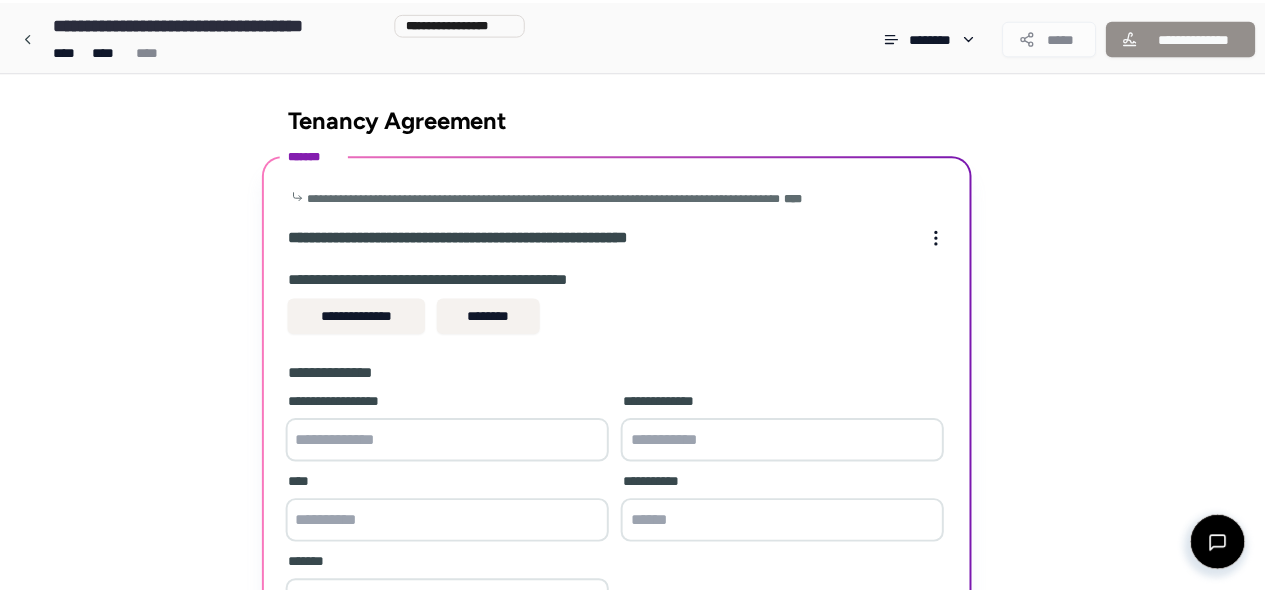 scroll, scrollTop: 198, scrollLeft: 0, axis: vertical 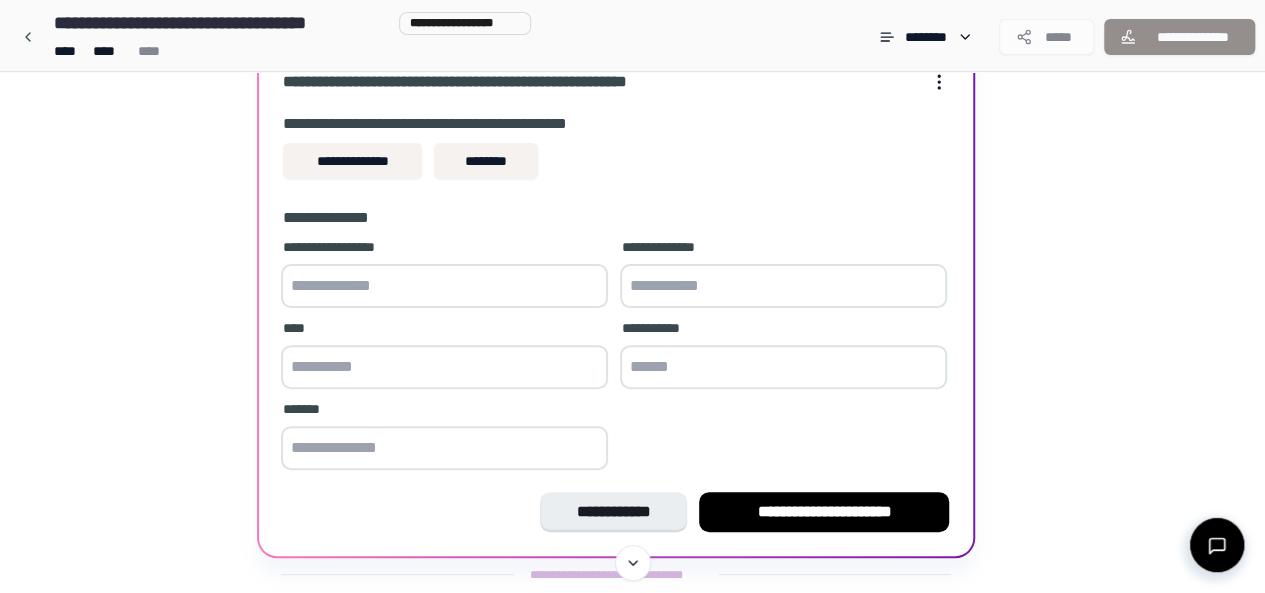 click at bounding box center (444, 448) 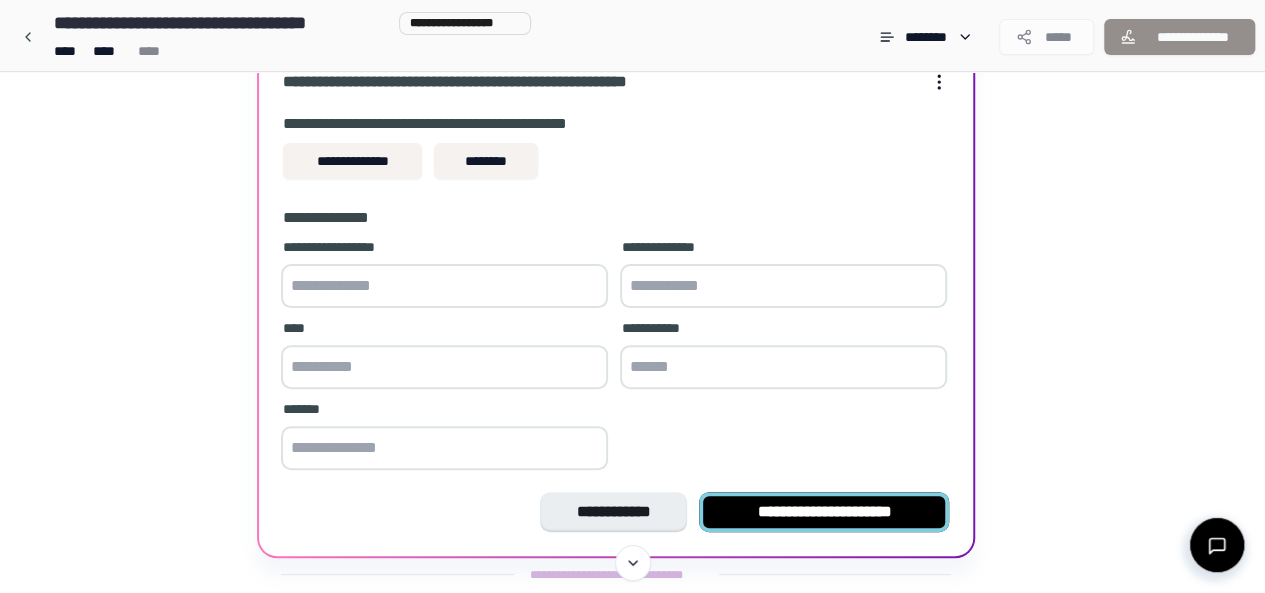 click on "**********" at bounding box center (824, 512) 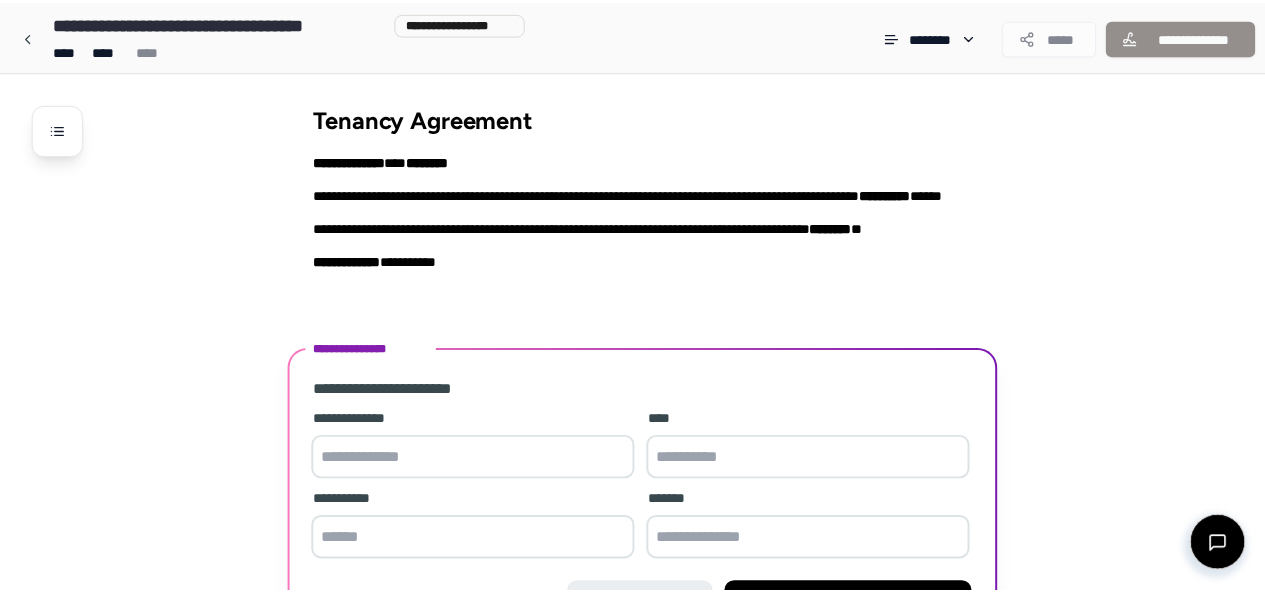 scroll, scrollTop: 134, scrollLeft: 0, axis: vertical 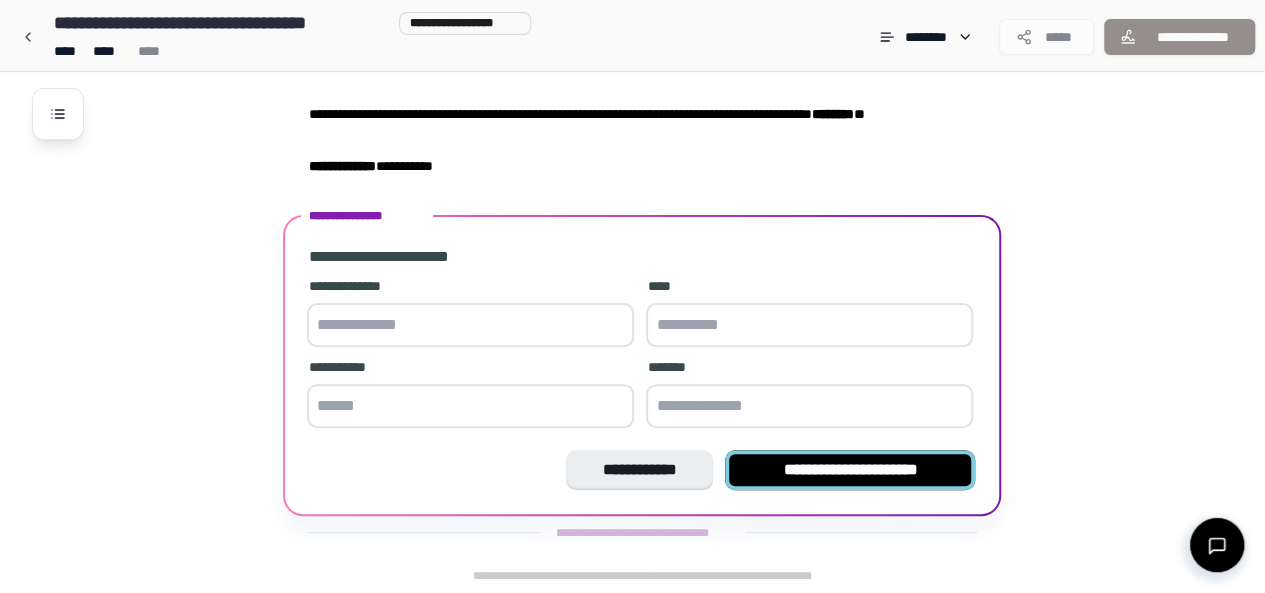 click on "**********" at bounding box center (850, 470) 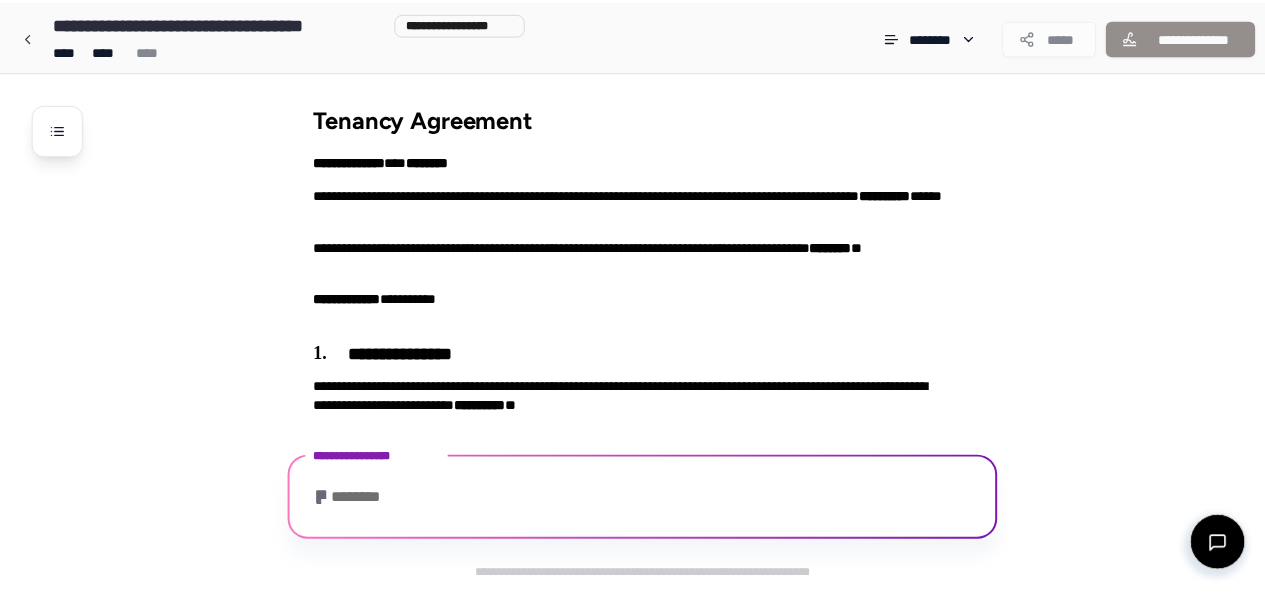 scroll, scrollTop: 68, scrollLeft: 0, axis: vertical 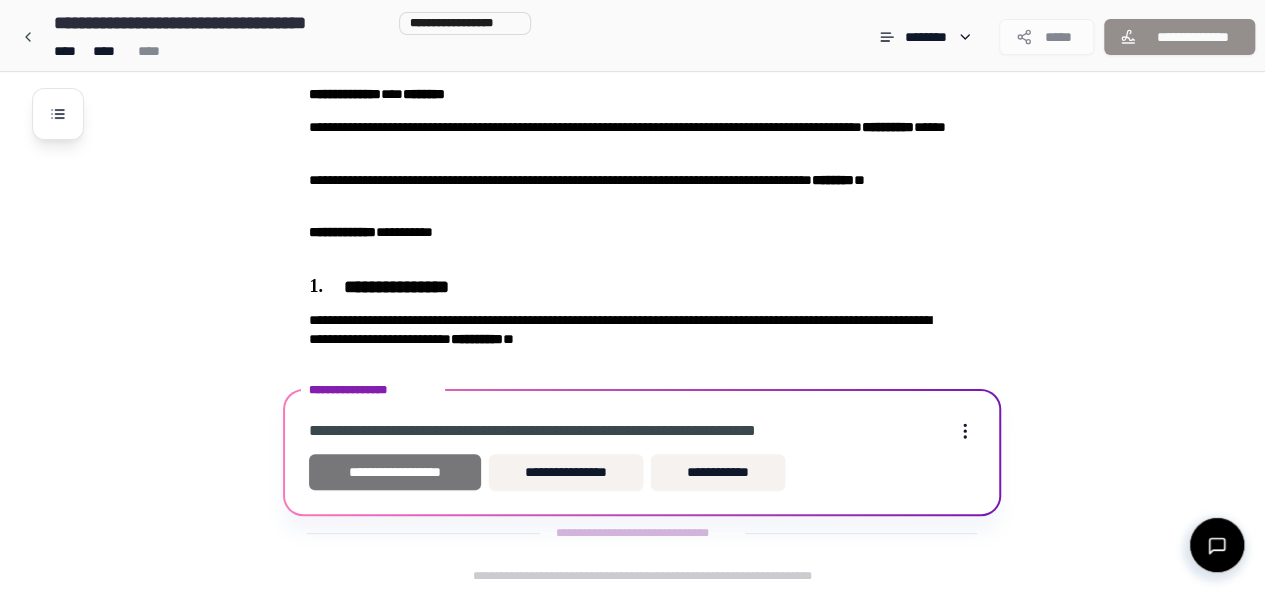 click on "**********" at bounding box center [395, 472] 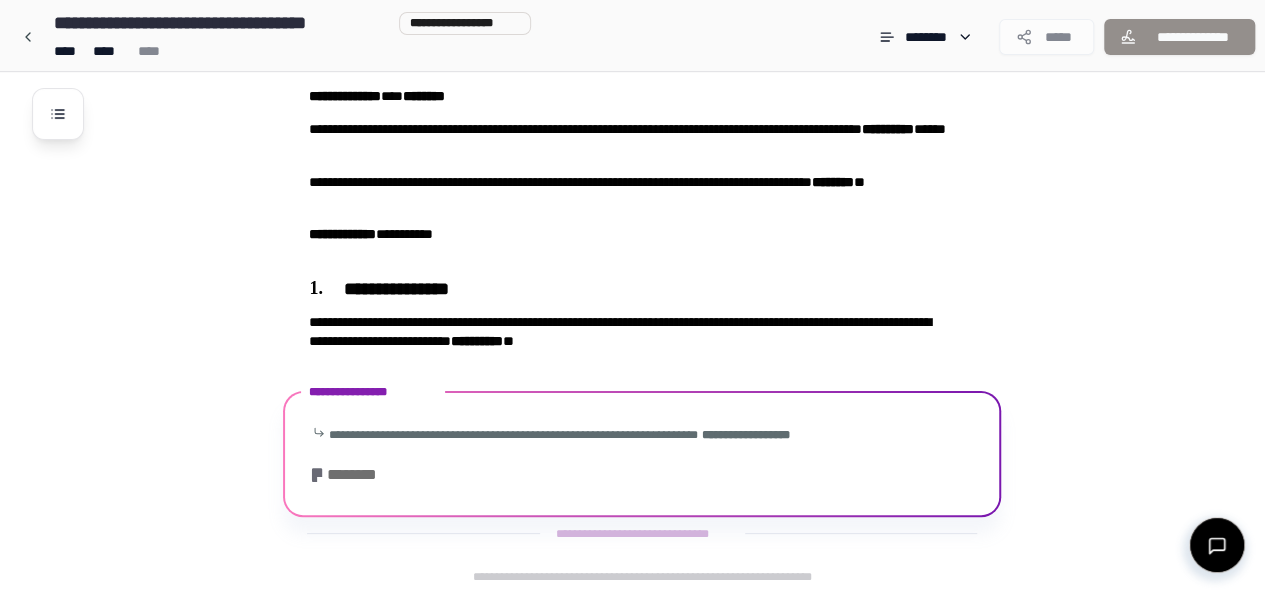scroll, scrollTop: 204, scrollLeft: 0, axis: vertical 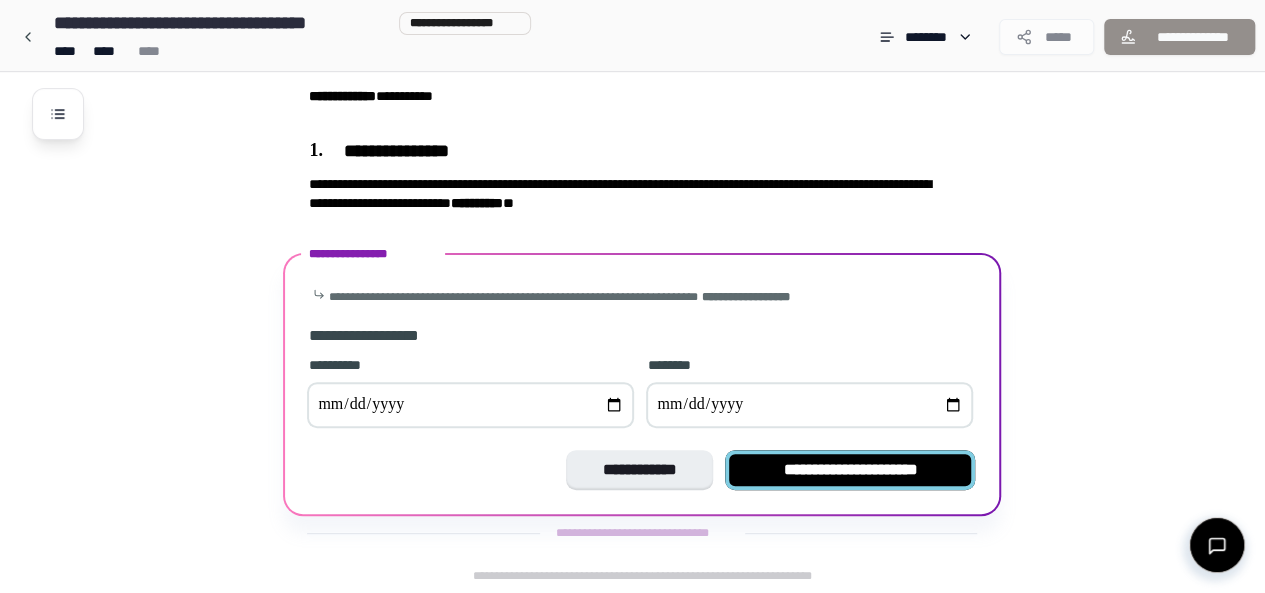 click on "**********" at bounding box center [850, 470] 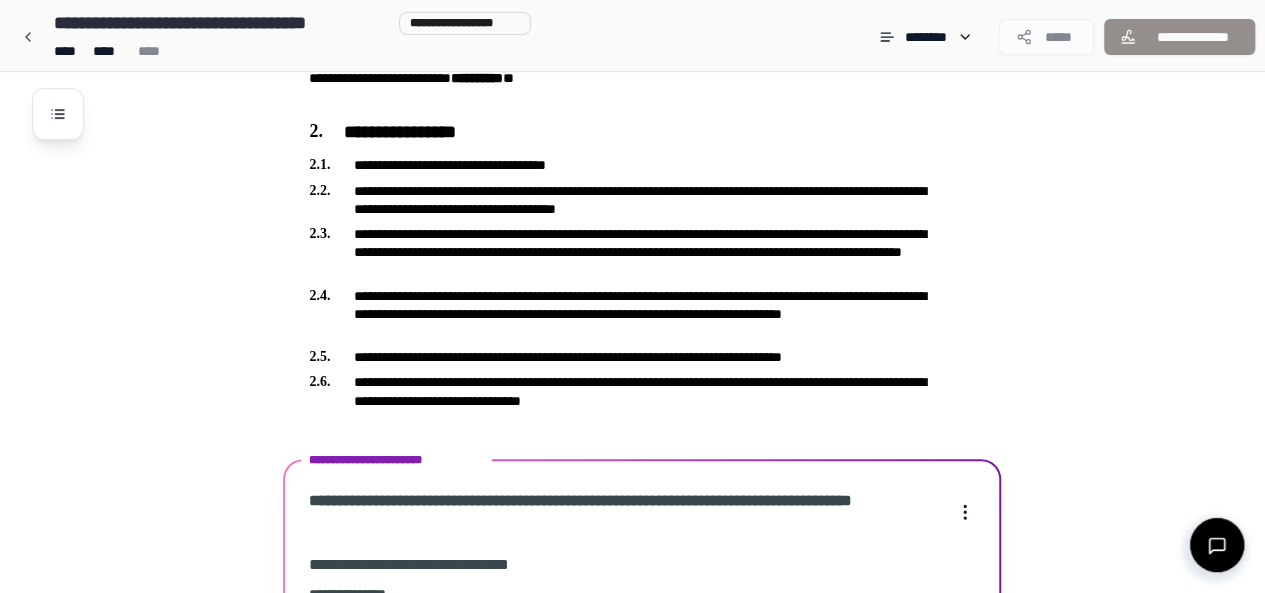 scroll, scrollTop: 837, scrollLeft: 0, axis: vertical 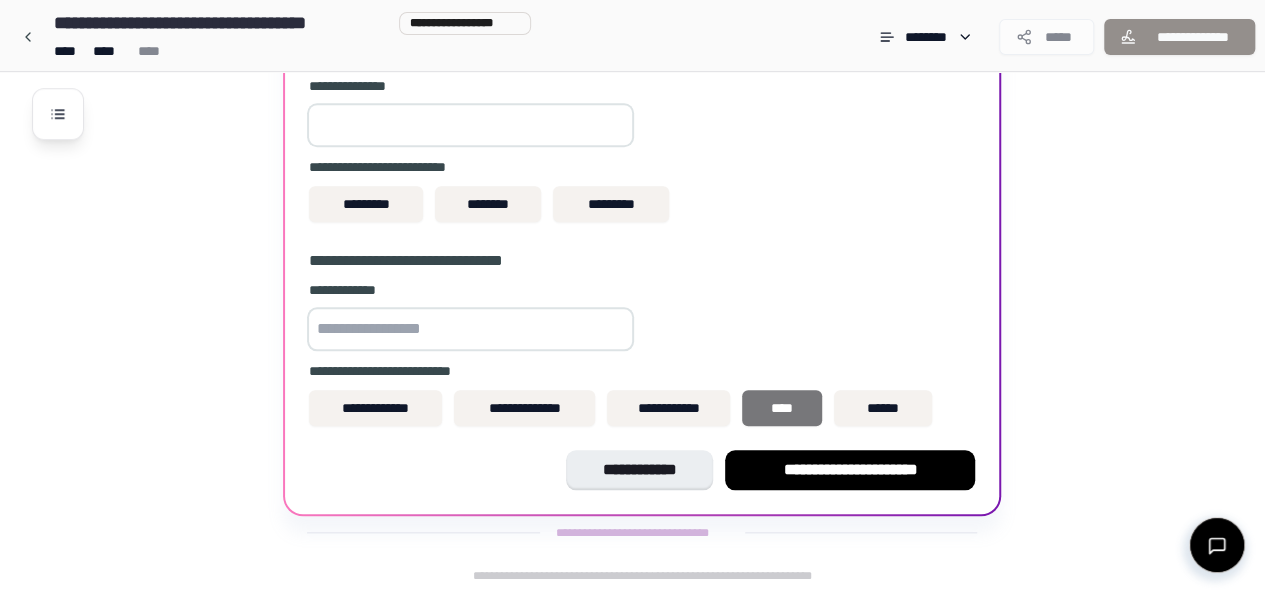 click on "****" at bounding box center (782, 408) 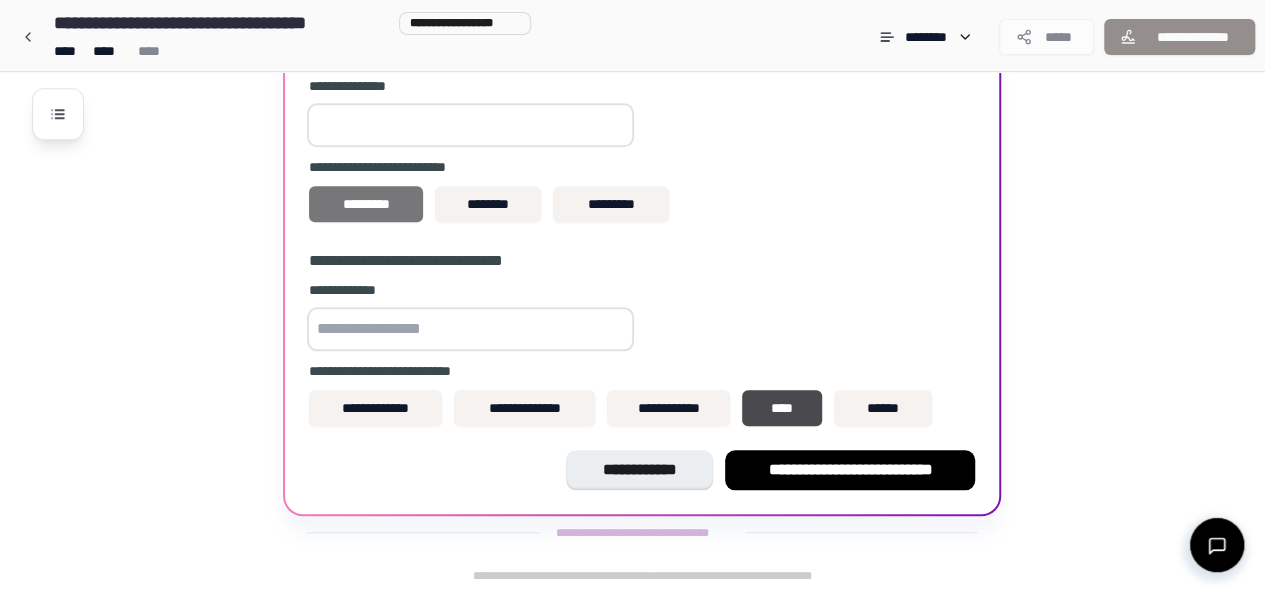 click on "*********" at bounding box center [365, 204] 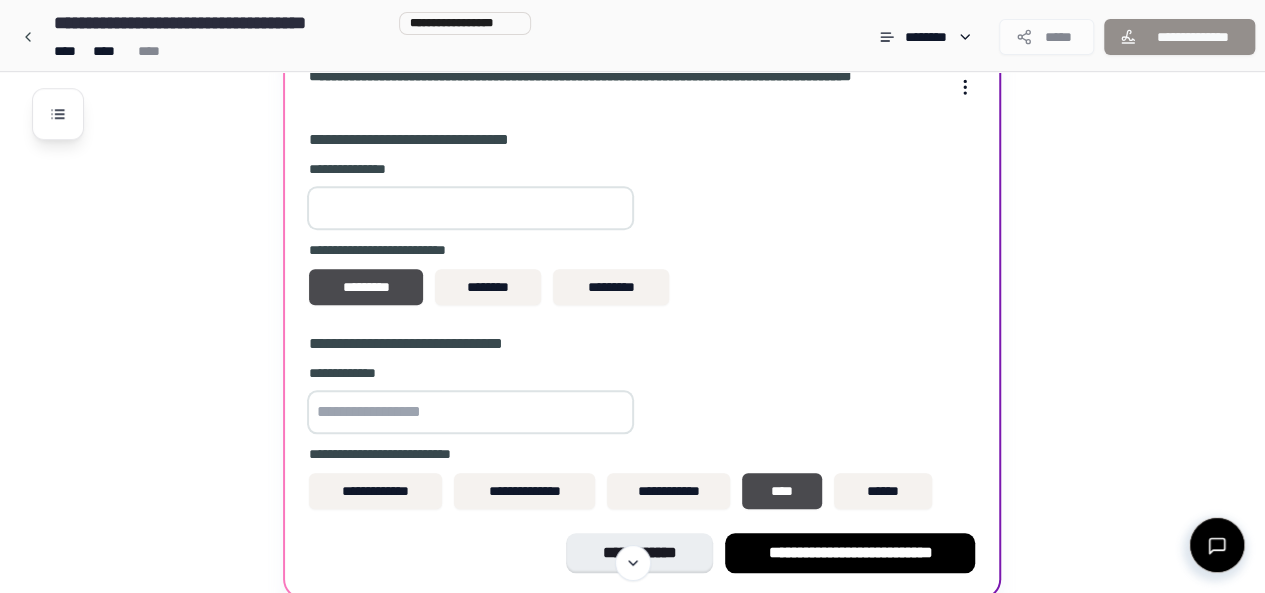 scroll, scrollTop: 837, scrollLeft: 0, axis: vertical 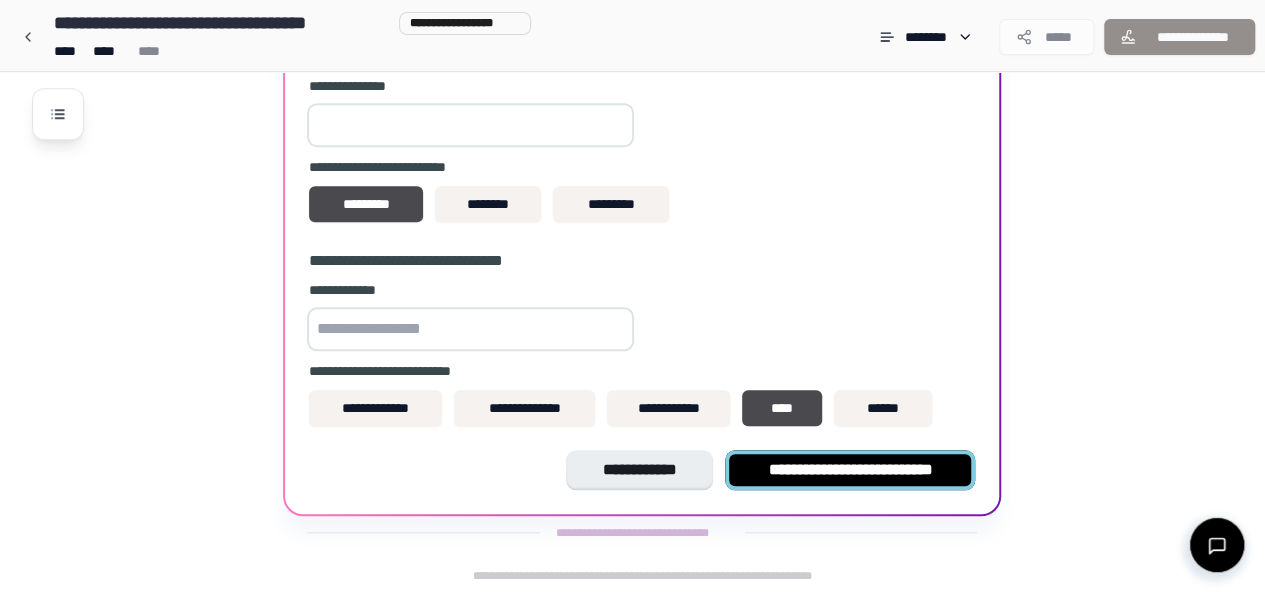 click on "**********" at bounding box center [850, 470] 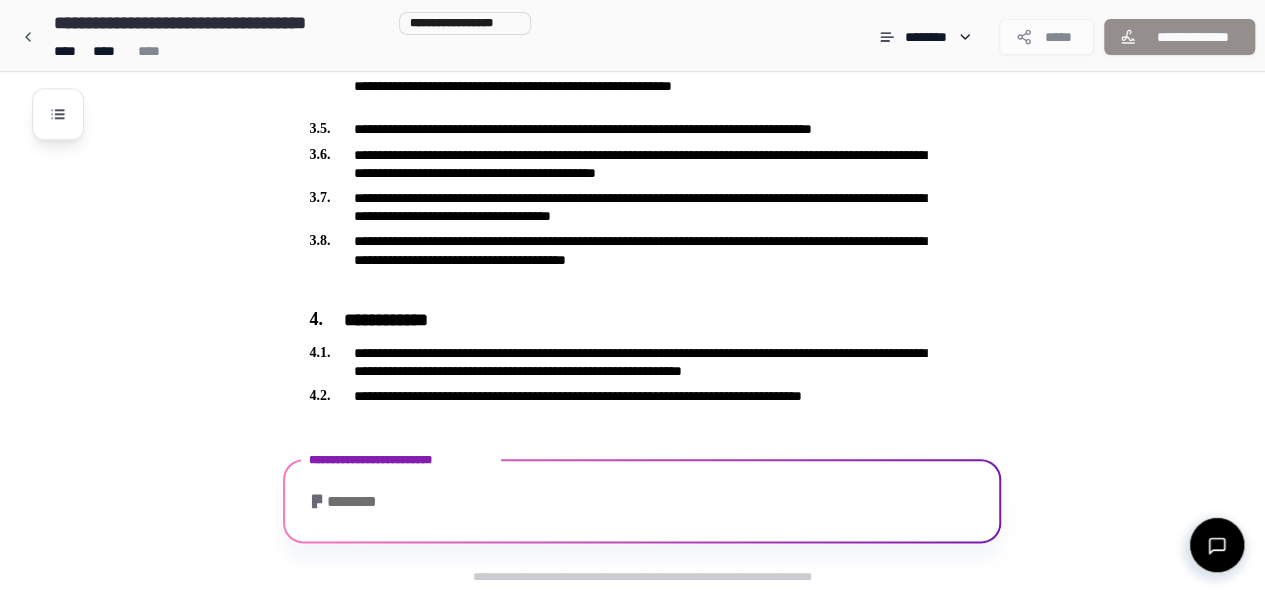 scroll, scrollTop: 1050, scrollLeft: 0, axis: vertical 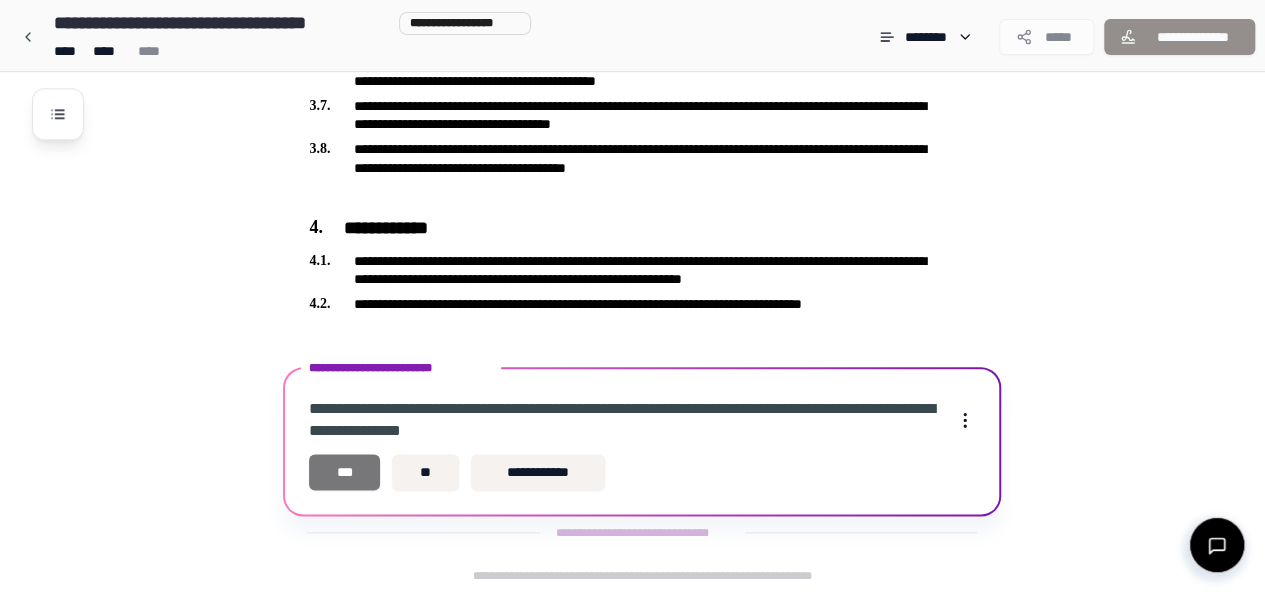 click on "***" at bounding box center (344, 472) 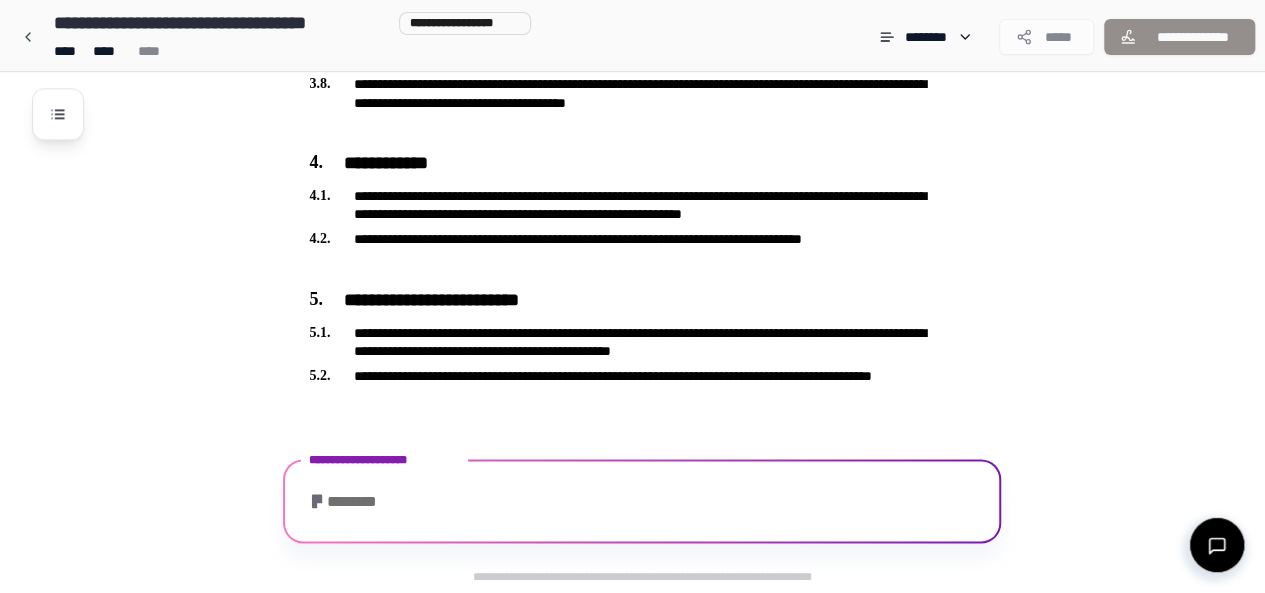 scroll, scrollTop: 1185, scrollLeft: 0, axis: vertical 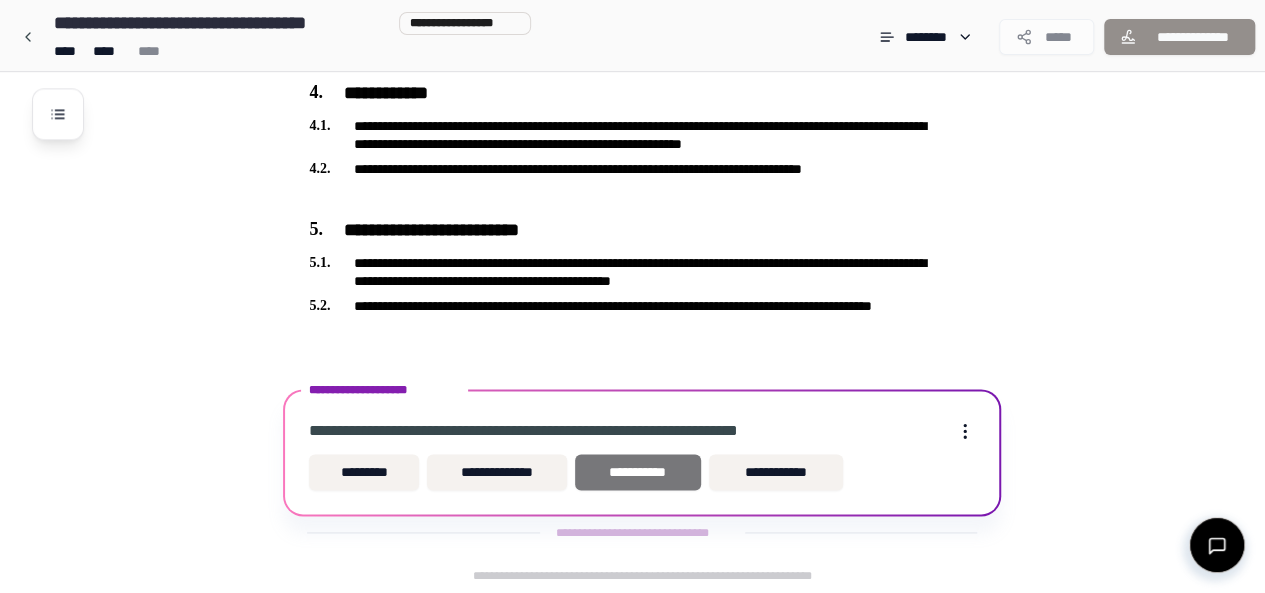 click on "**********" at bounding box center [638, 472] 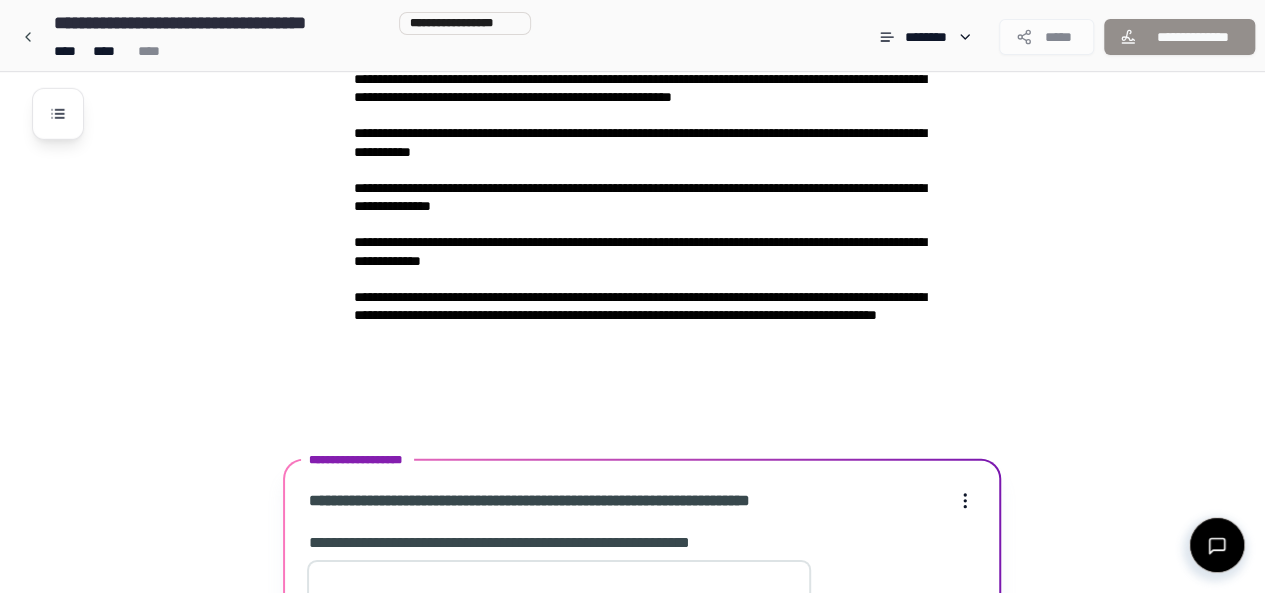 scroll, scrollTop: 3079, scrollLeft: 0, axis: vertical 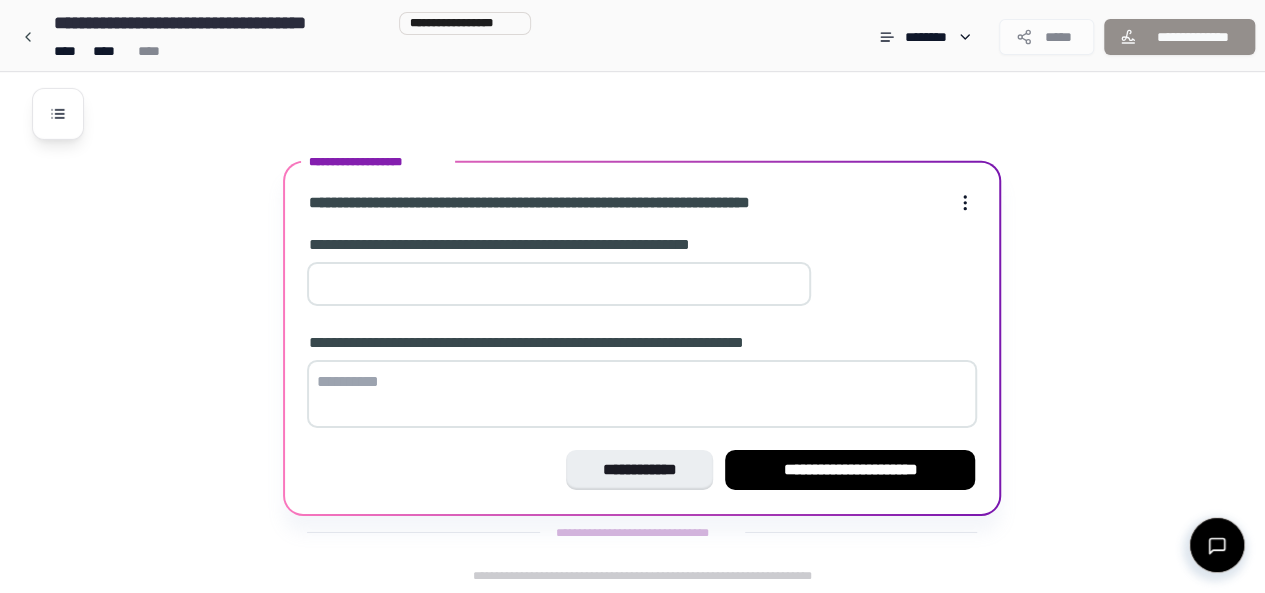 click at bounding box center [559, 284] 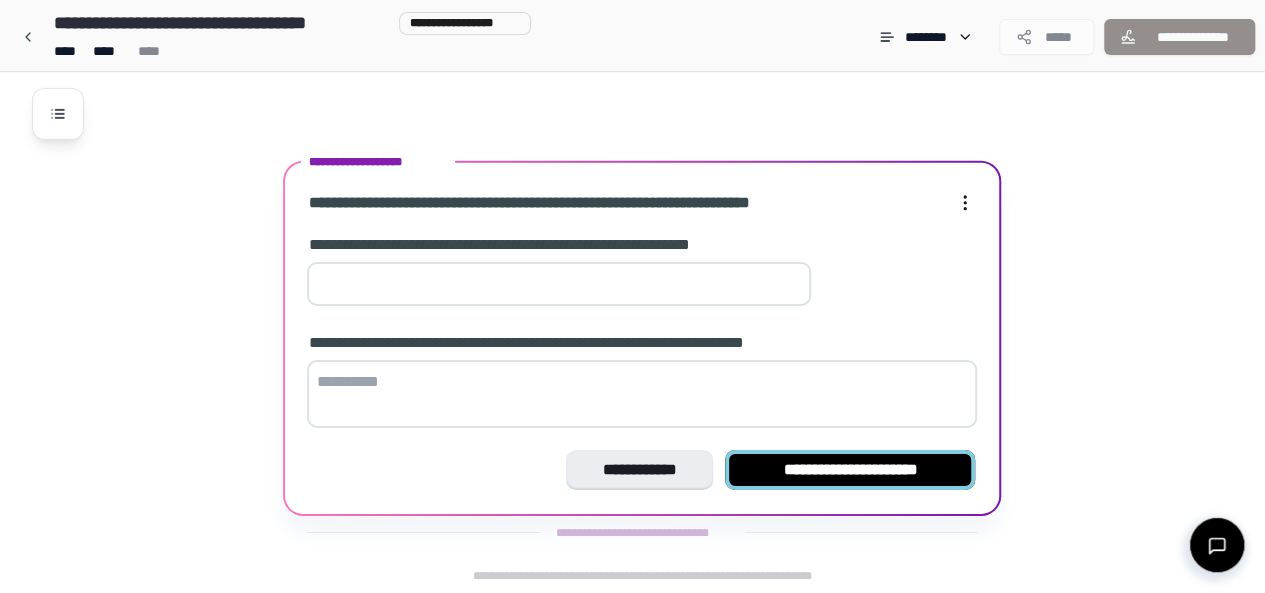 click on "**********" at bounding box center (850, 470) 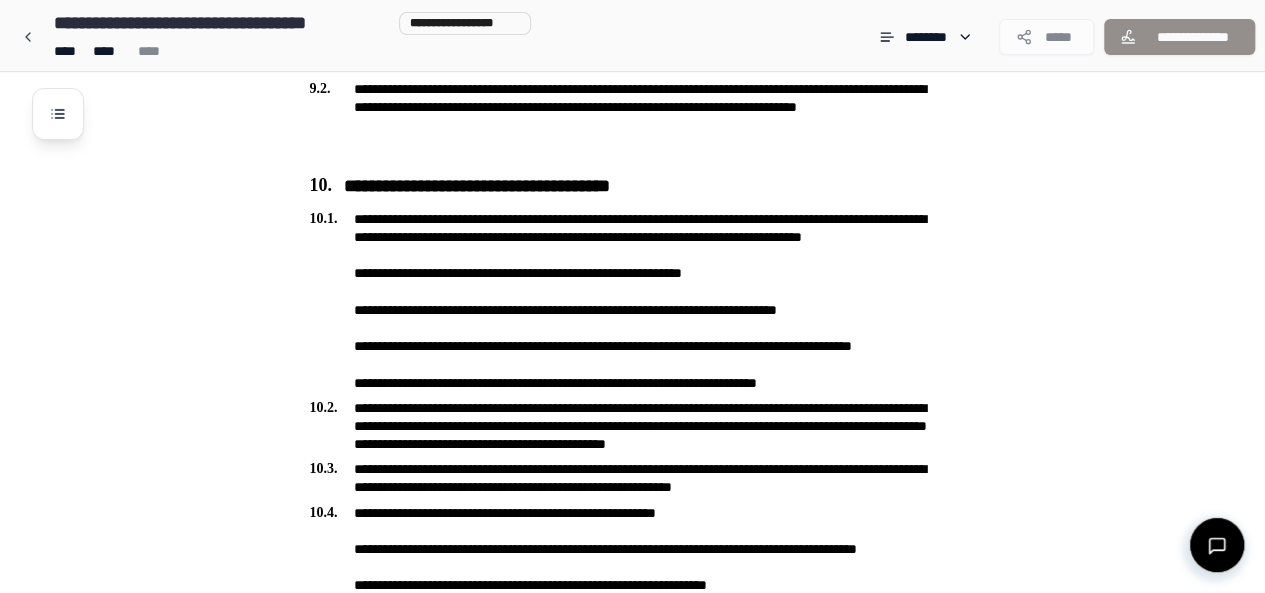scroll, scrollTop: 3594, scrollLeft: 0, axis: vertical 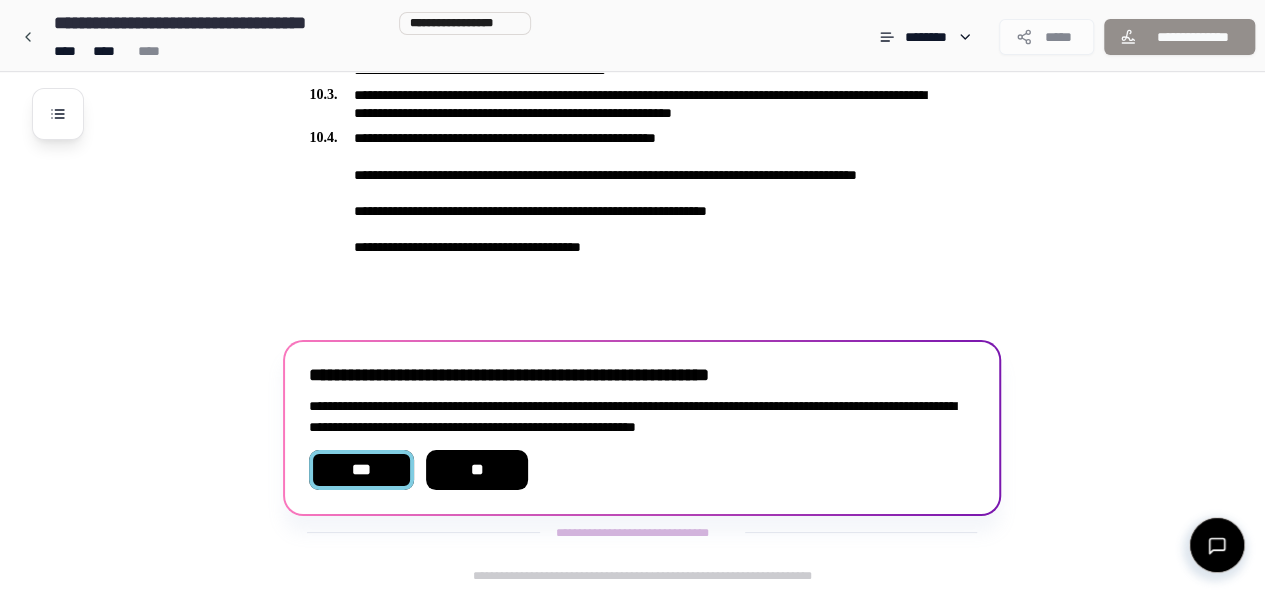 click on "***" at bounding box center (361, 470) 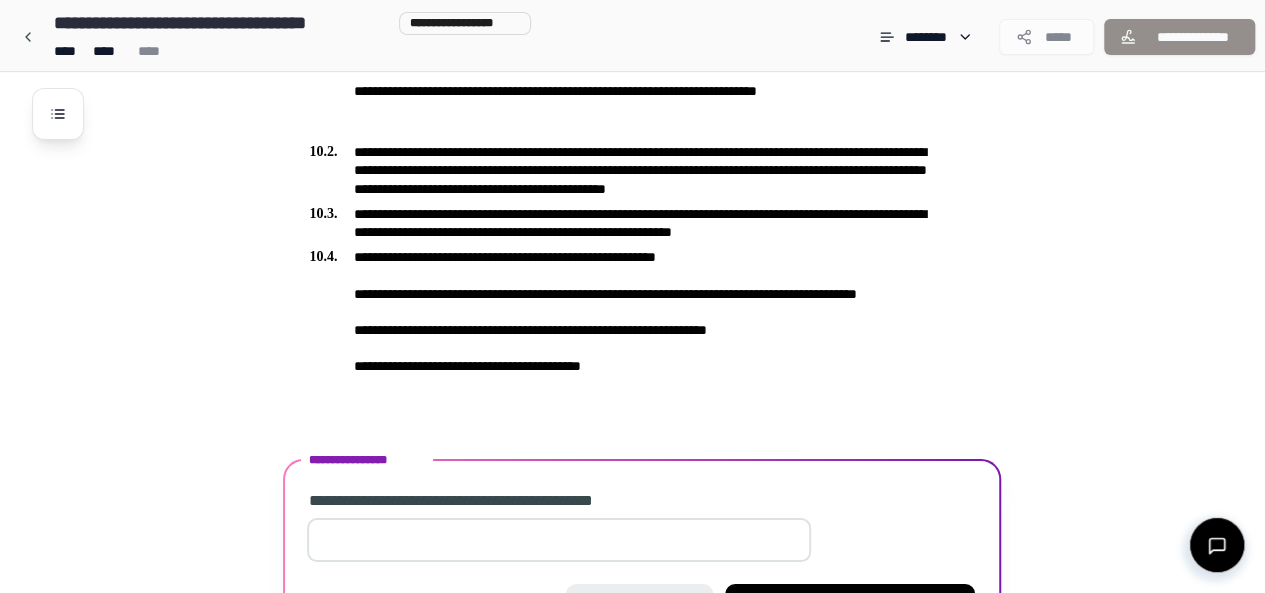scroll, scrollTop: 3728, scrollLeft: 0, axis: vertical 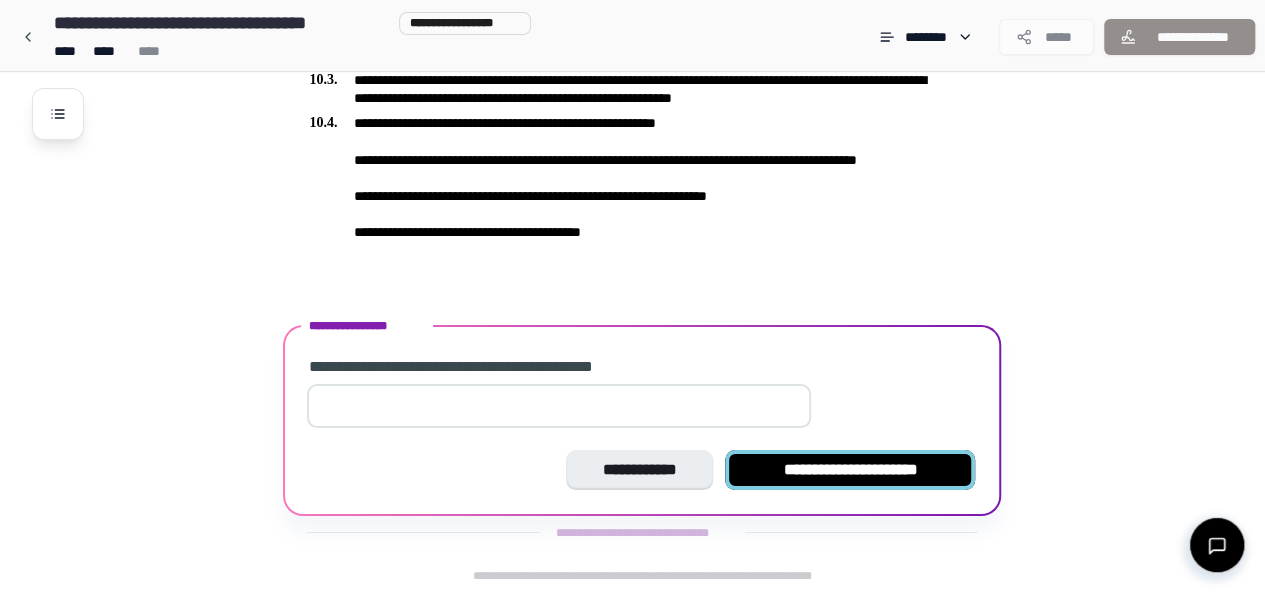 click on "**********" at bounding box center (850, 470) 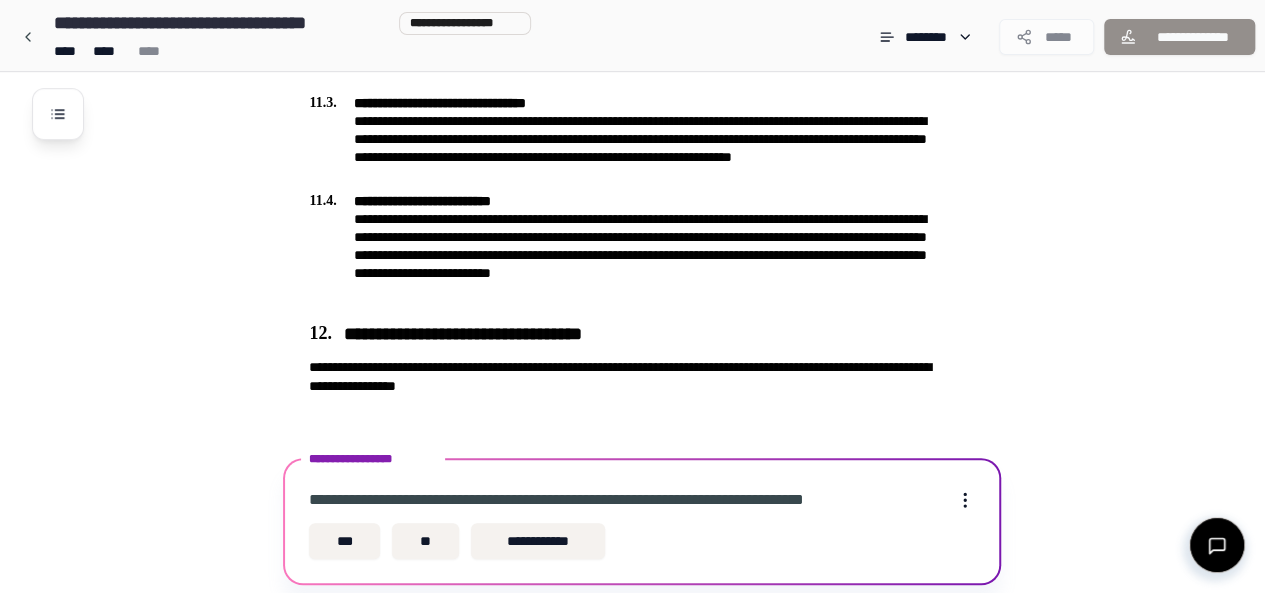 scroll, scrollTop: 4290, scrollLeft: 0, axis: vertical 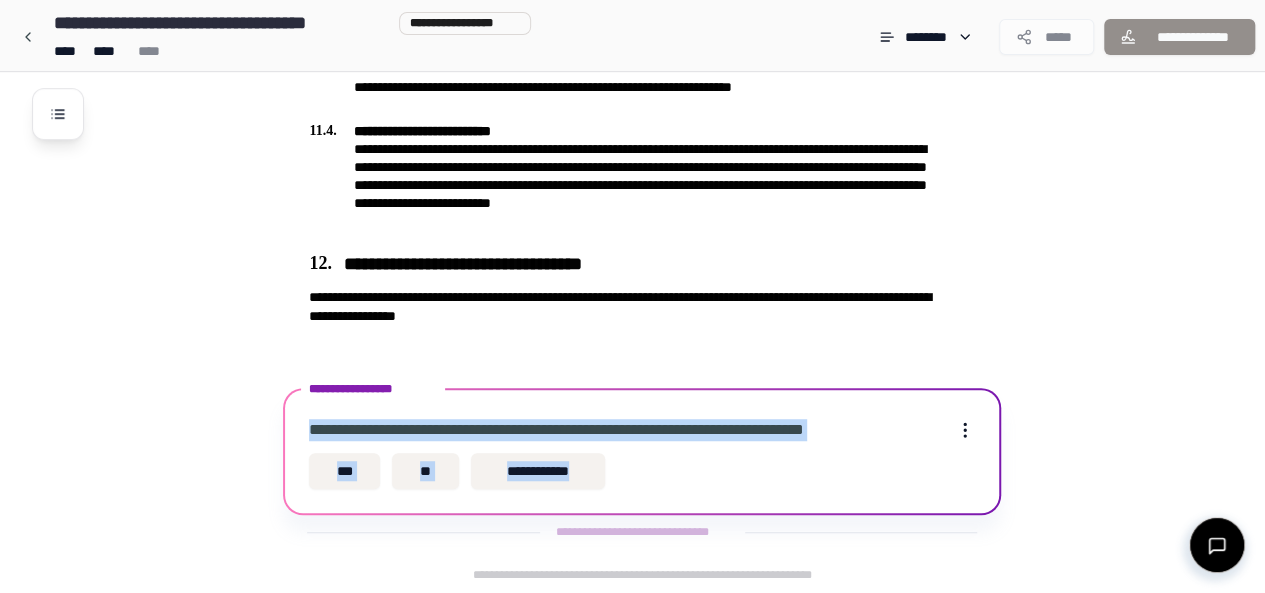 drag, startPoint x: 307, startPoint y: 432, endPoint x: 863, endPoint y: 455, distance: 556.4755 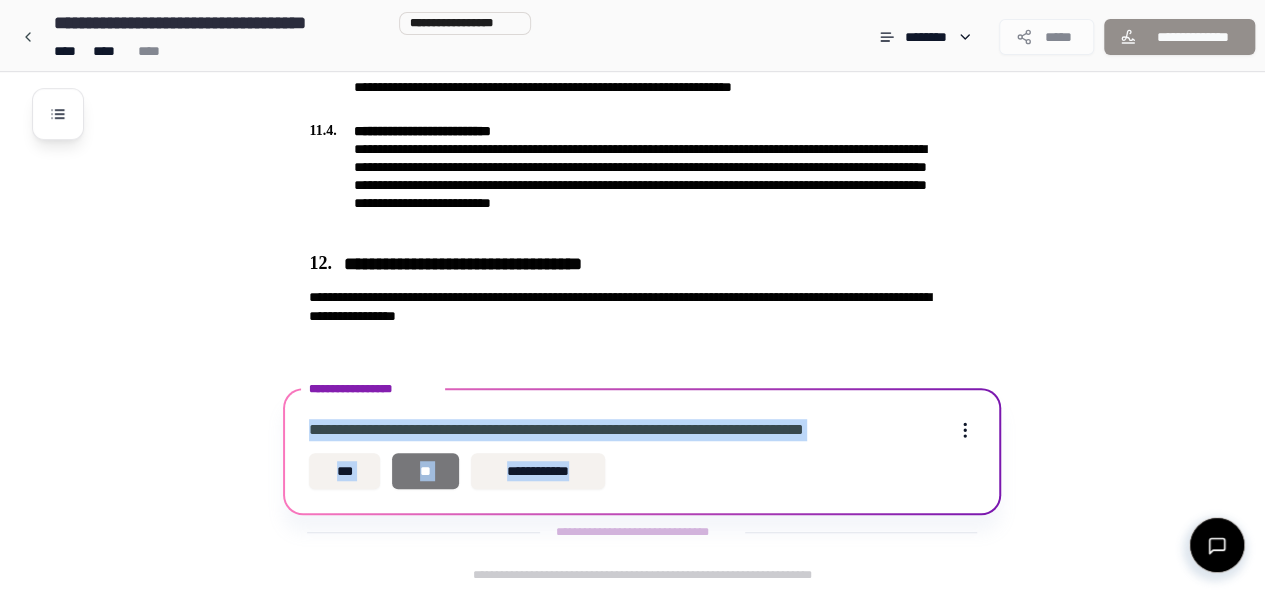 click on "**" at bounding box center (425, 471) 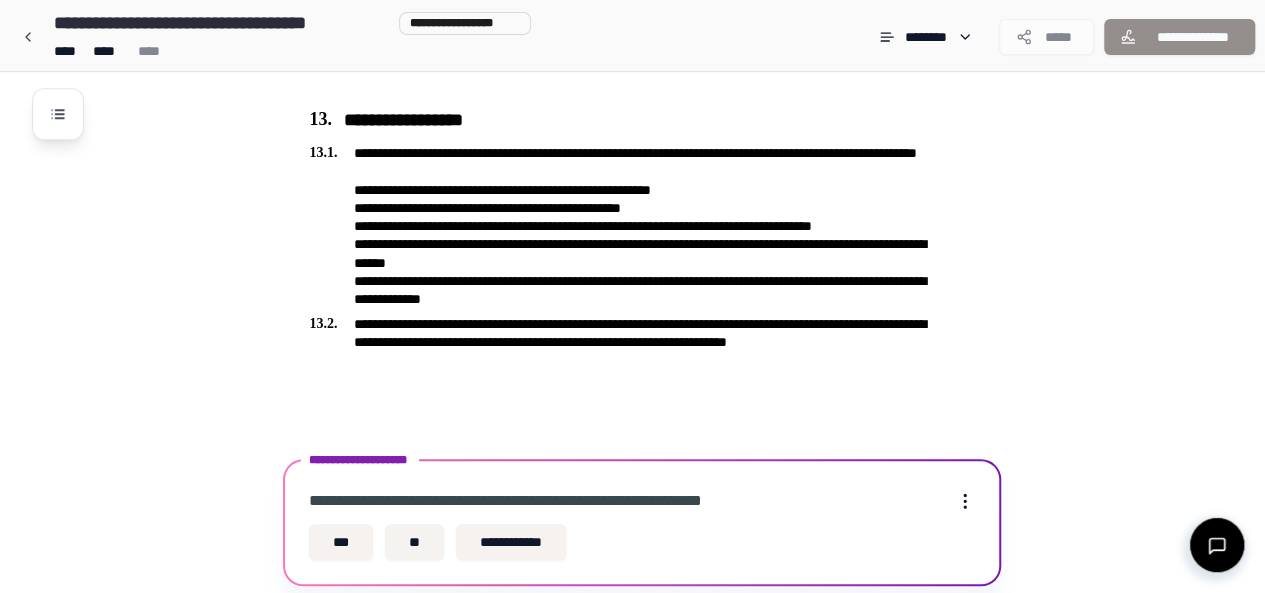 scroll, scrollTop: 4610, scrollLeft: 0, axis: vertical 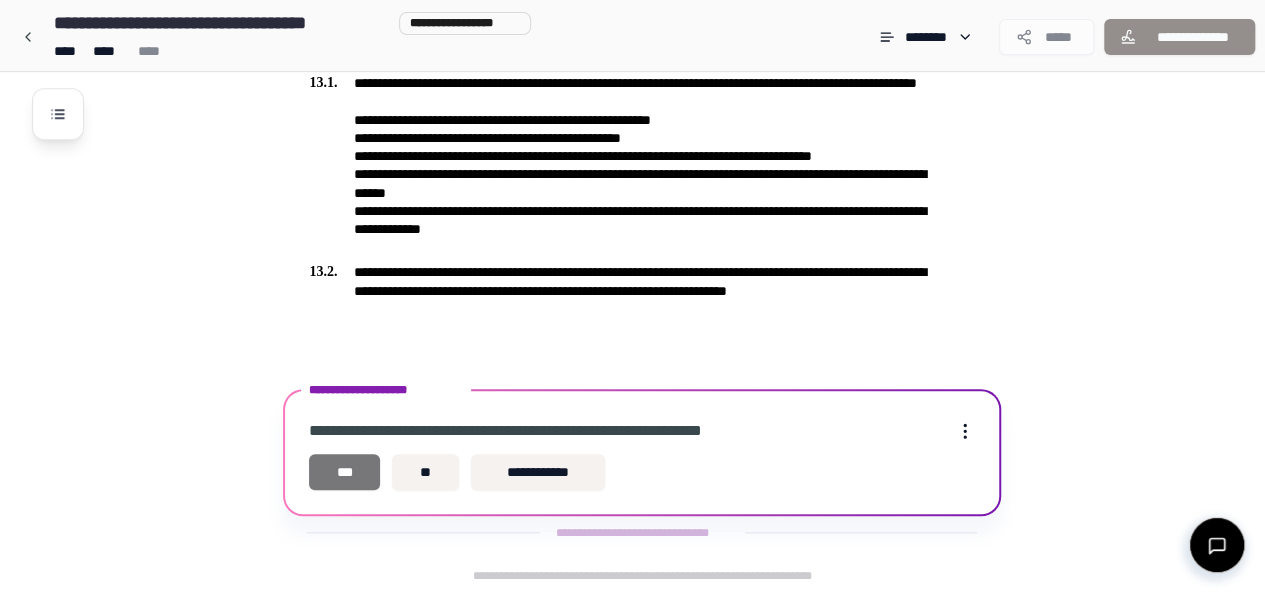 click on "***" at bounding box center (344, 472) 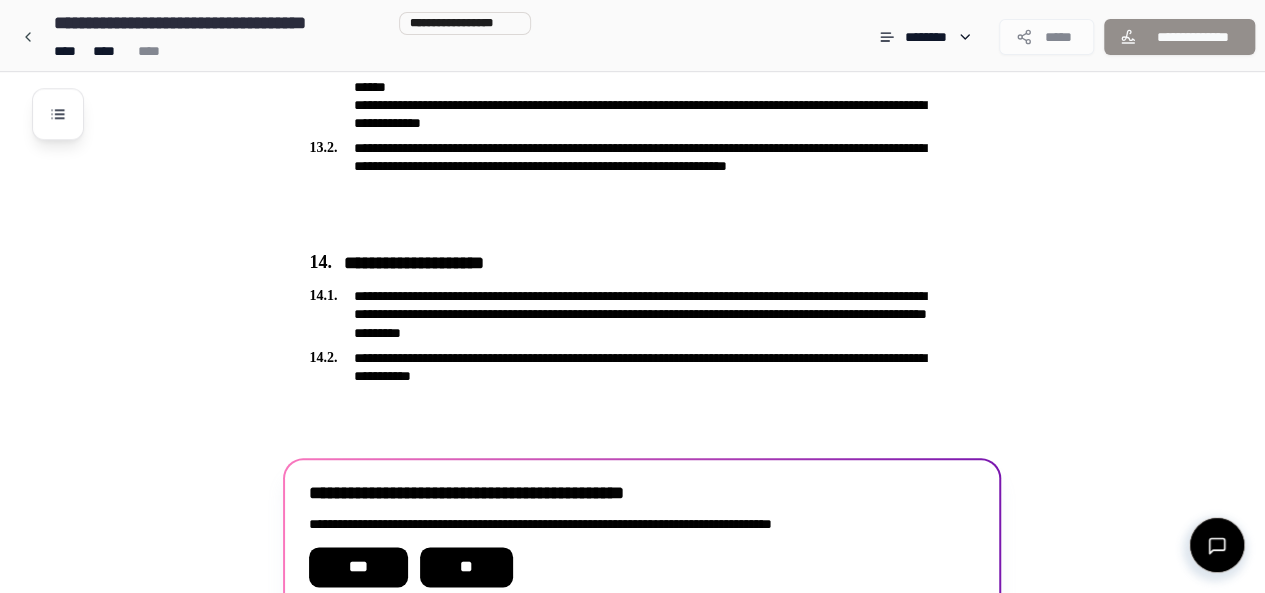 scroll, scrollTop: 4813, scrollLeft: 0, axis: vertical 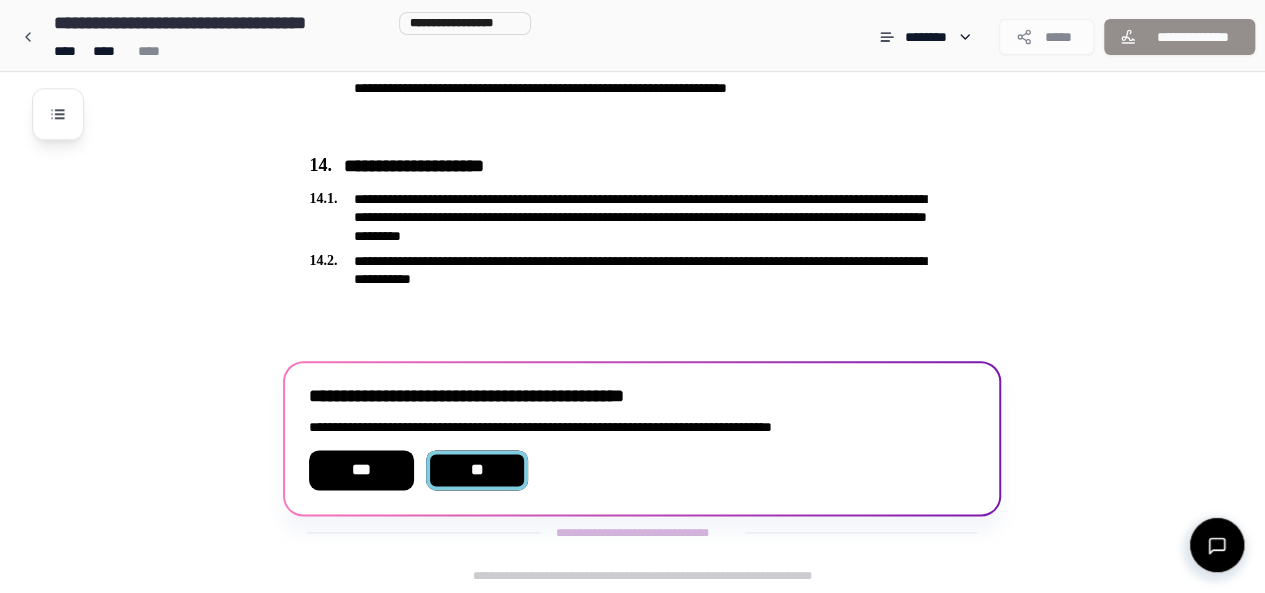click on "**" at bounding box center [477, 470] 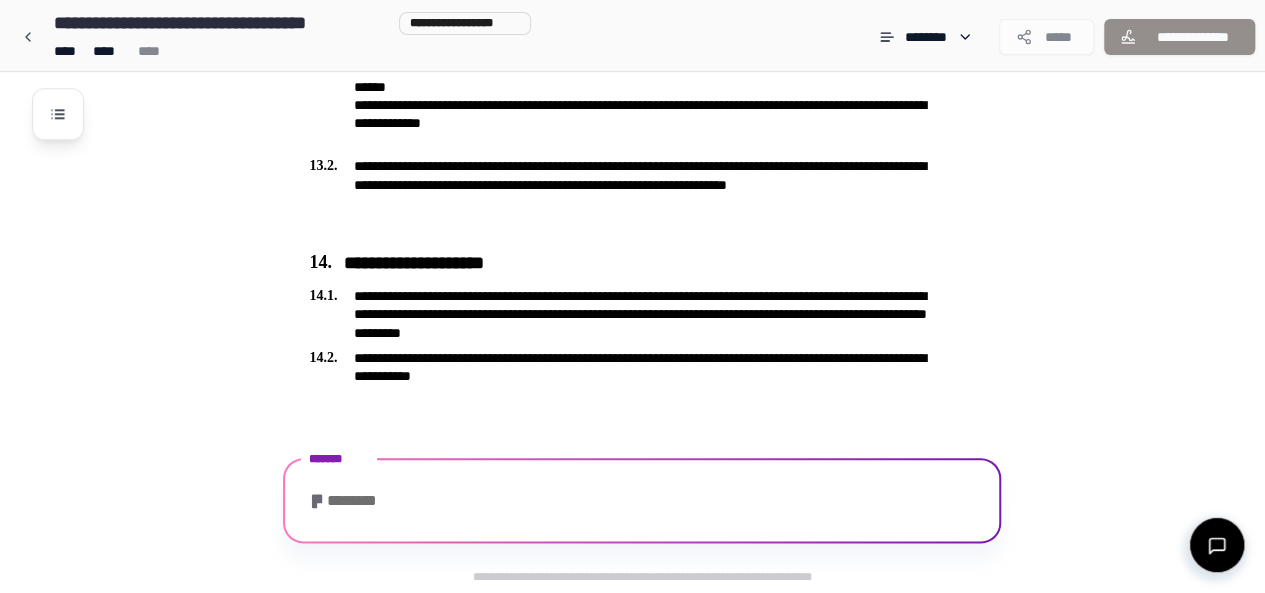 scroll, scrollTop: 4830, scrollLeft: 0, axis: vertical 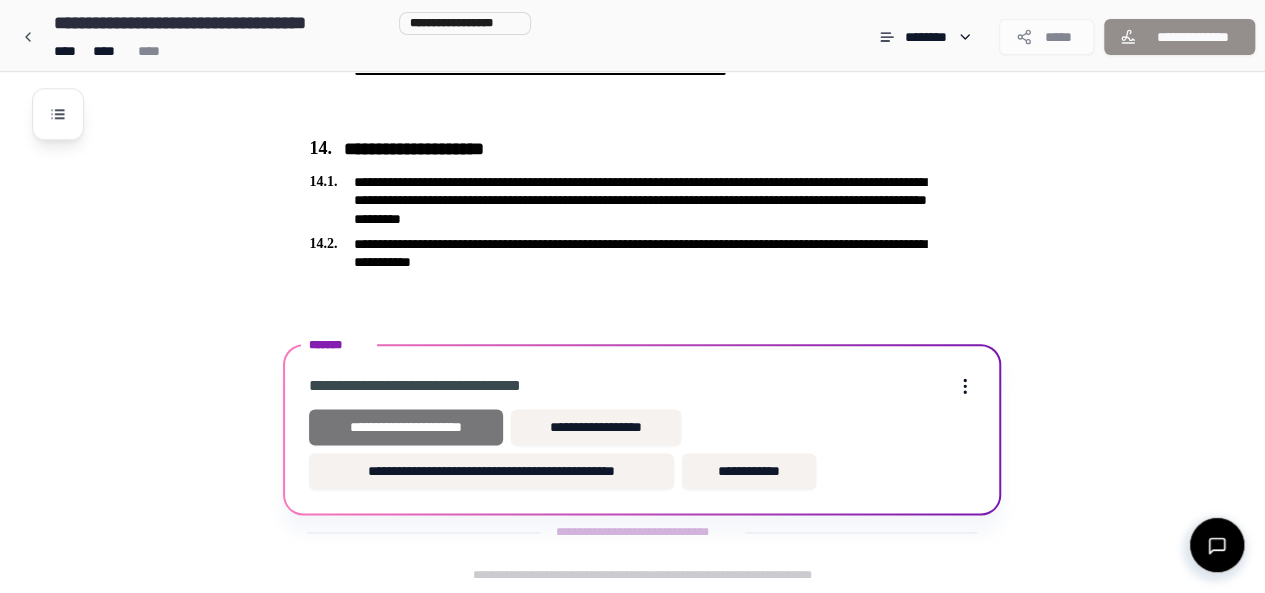 click on "**********" at bounding box center [406, 427] 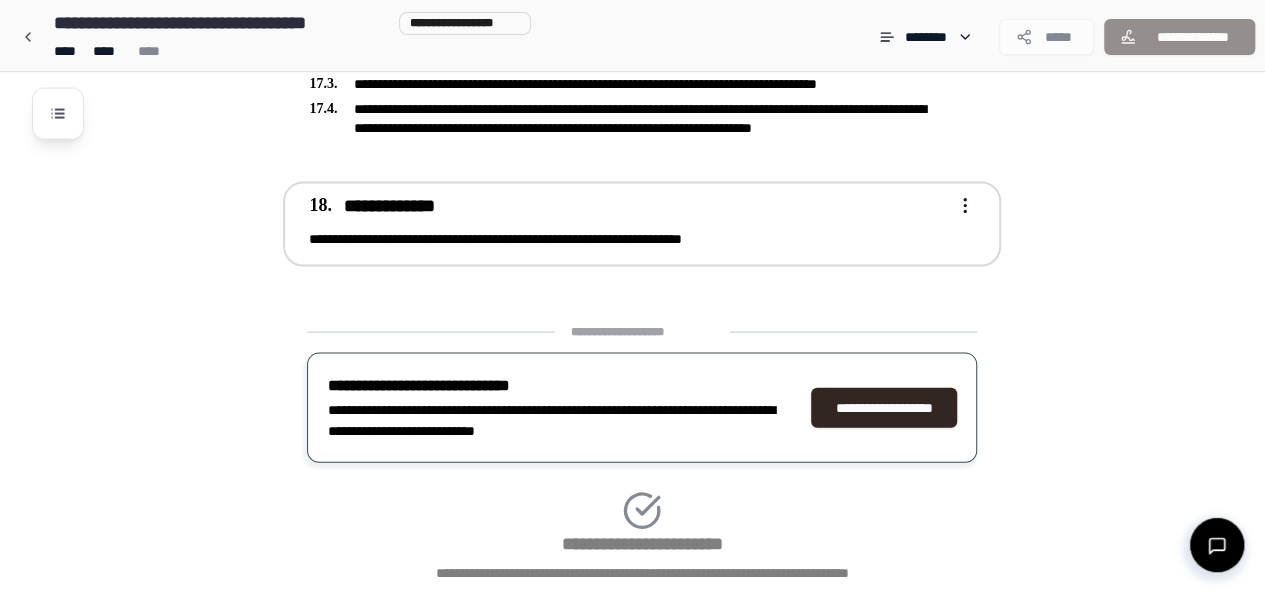 scroll, scrollTop: 5924, scrollLeft: 0, axis: vertical 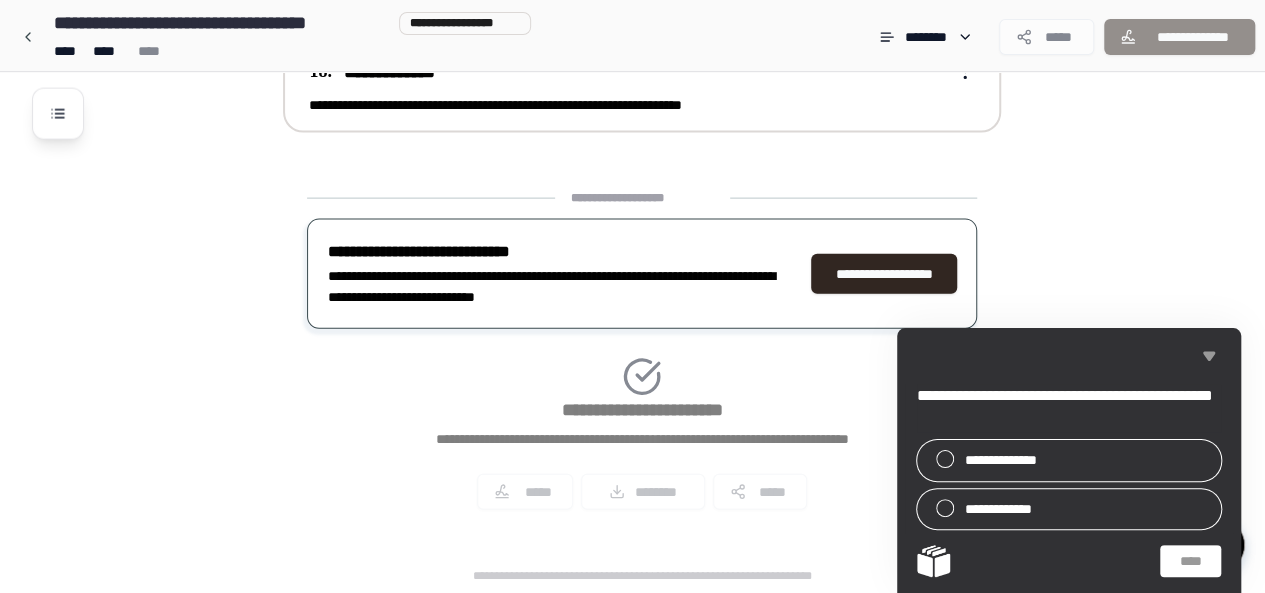 click 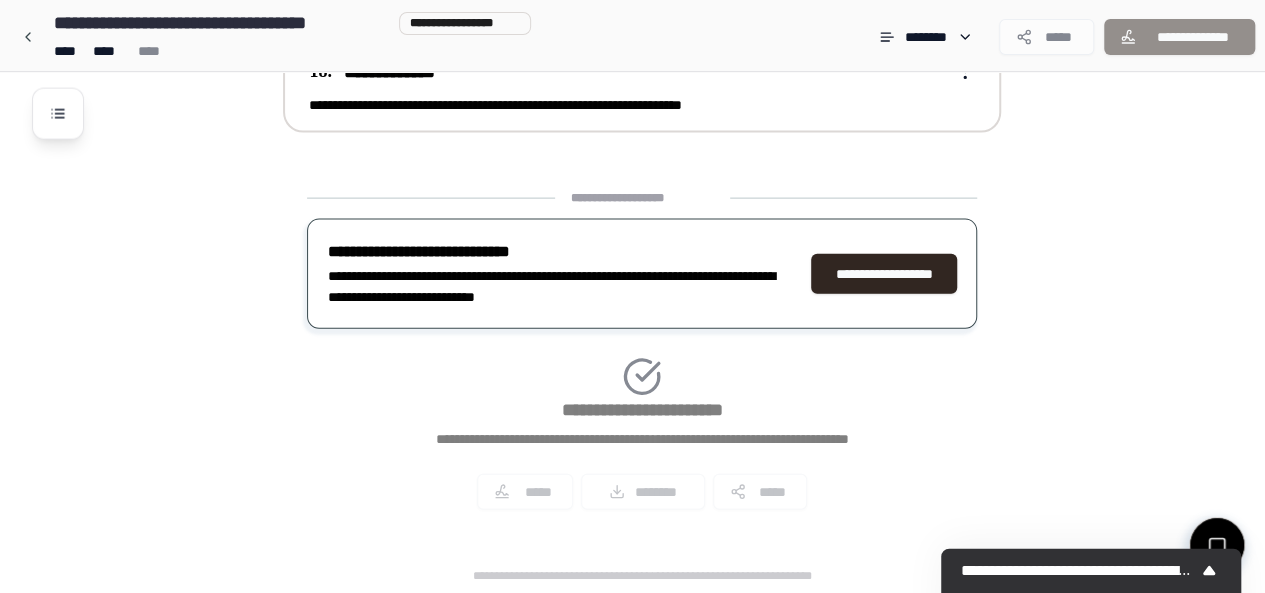 click on "**********" at bounding box center (642, 357) 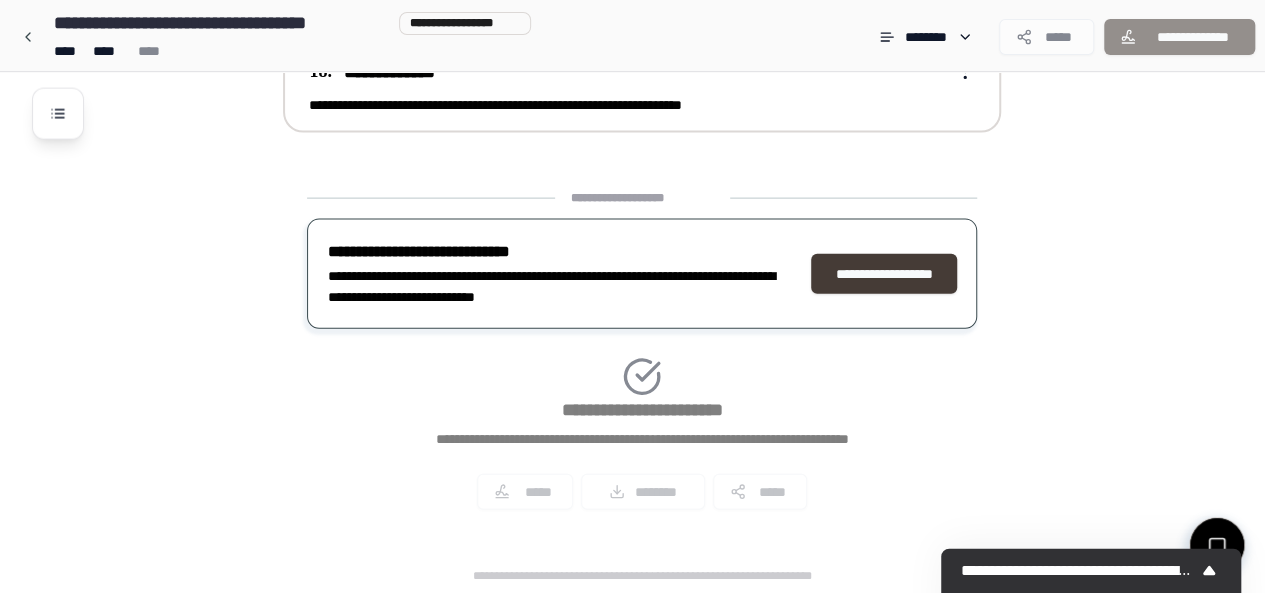 click on "**********" at bounding box center [884, 274] 